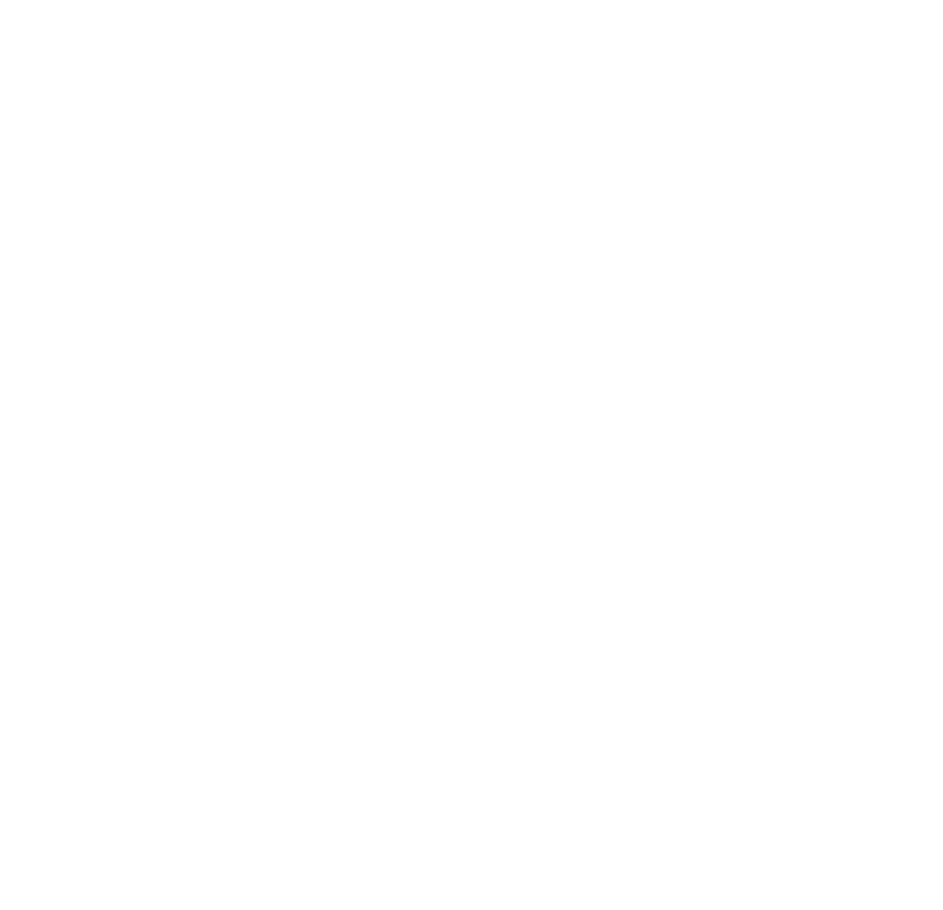 scroll, scrollTop: 0, scrollLeft: 0, axis: both 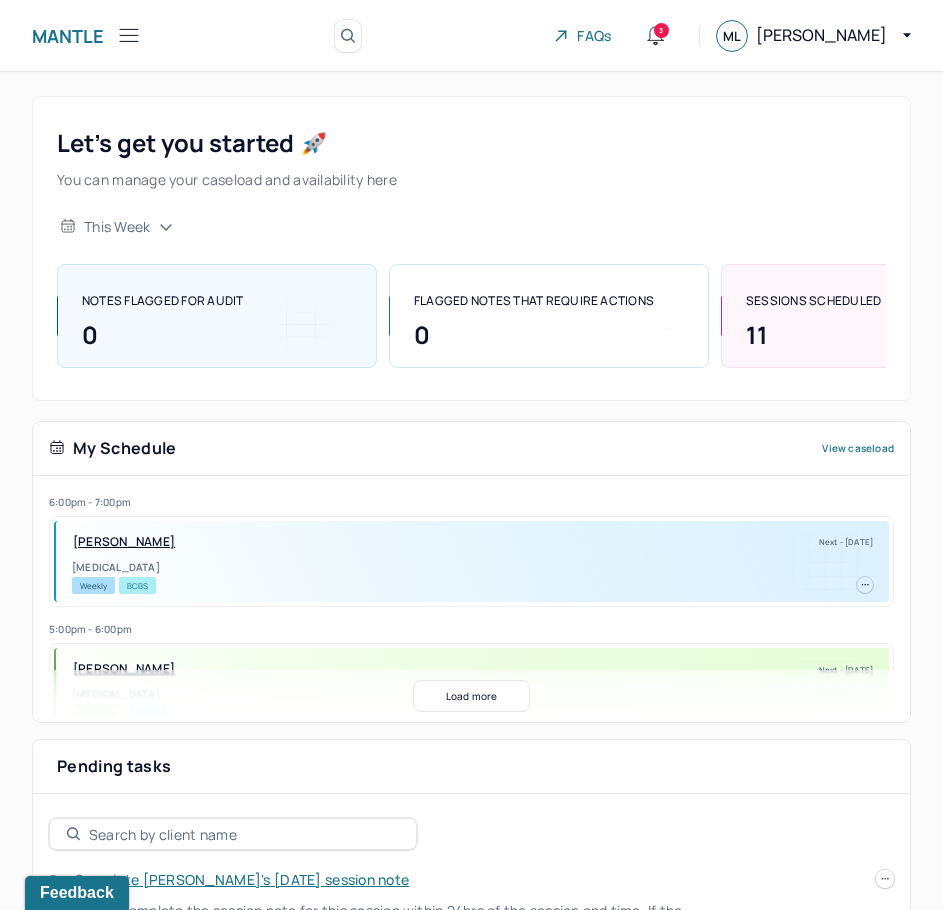 click 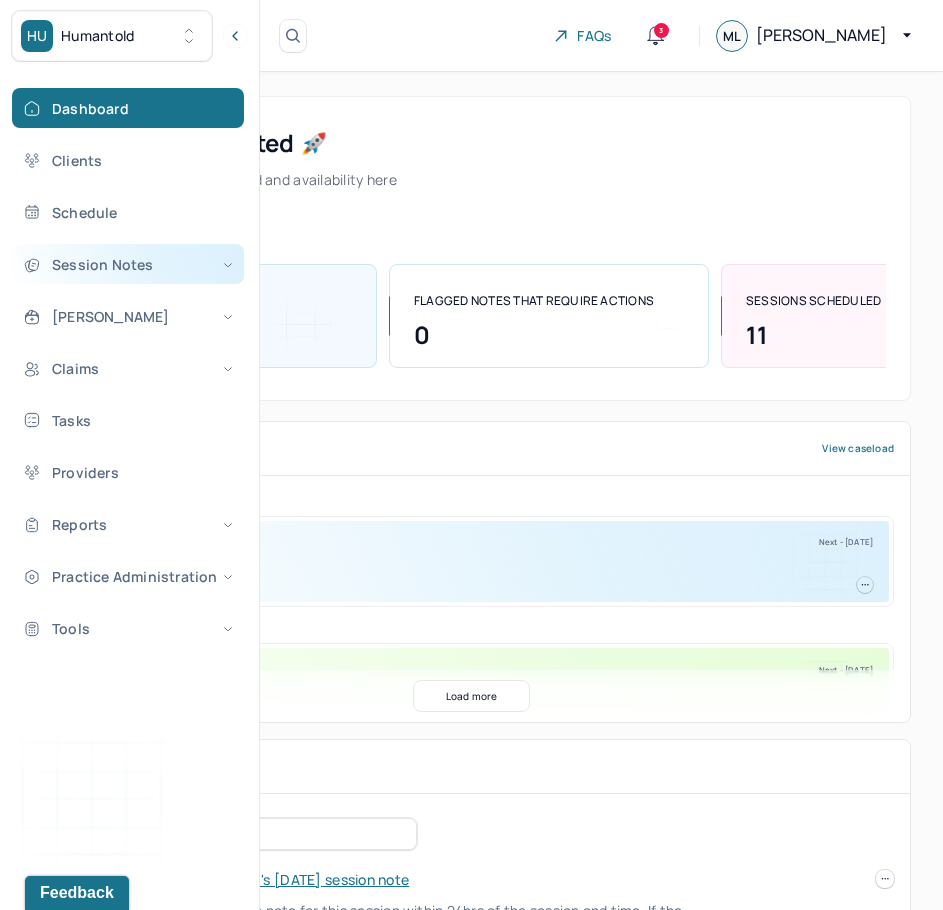click on "Session Notes" at bounding box center (128, 264) 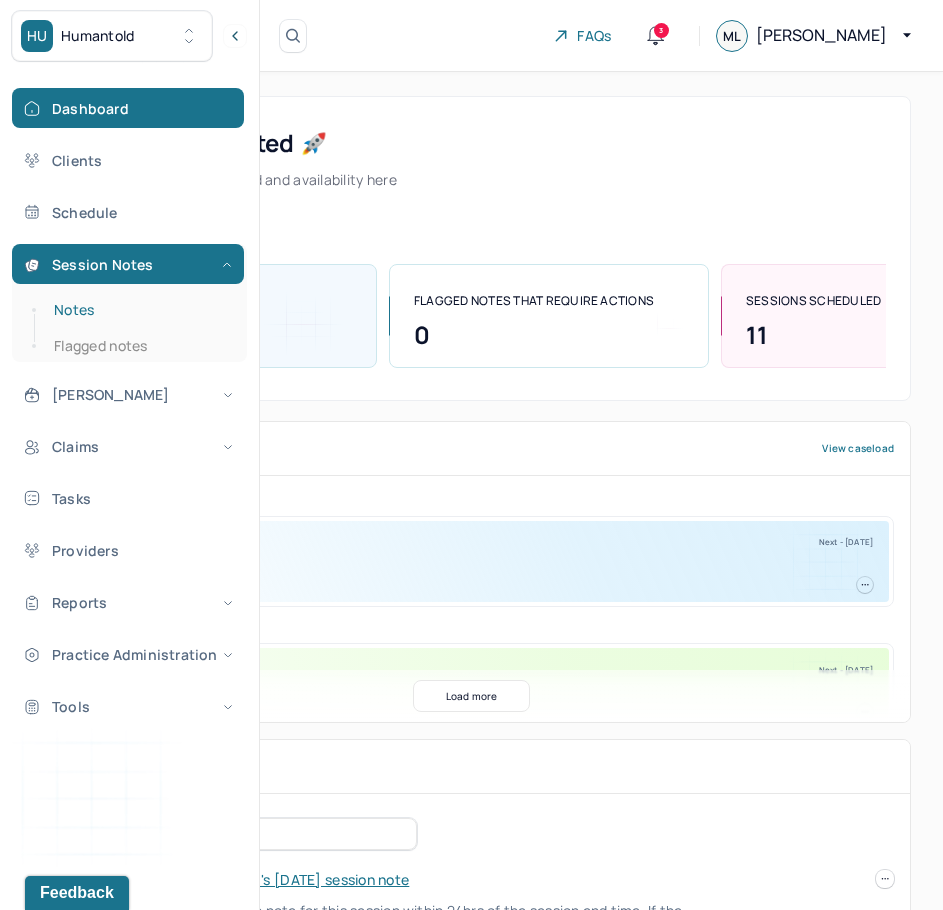 click on "Notes" at bounding box center (139, 310) 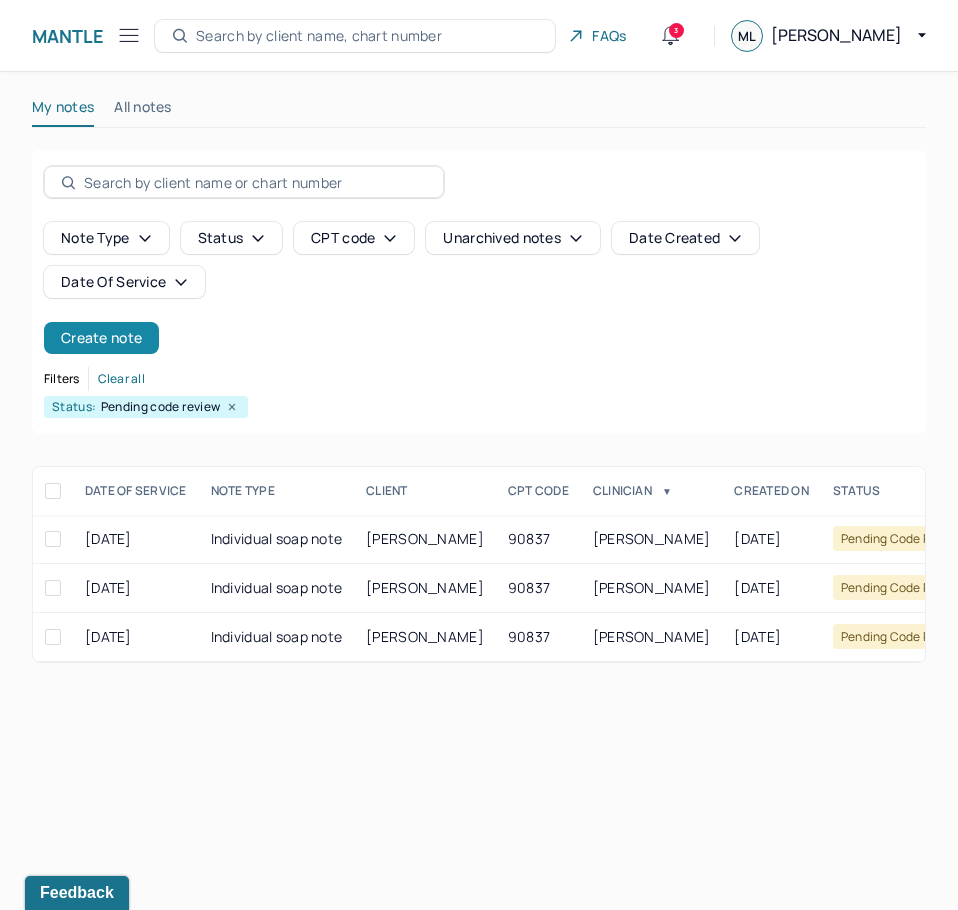 click on "Create note" at bounding box center [101, 338] 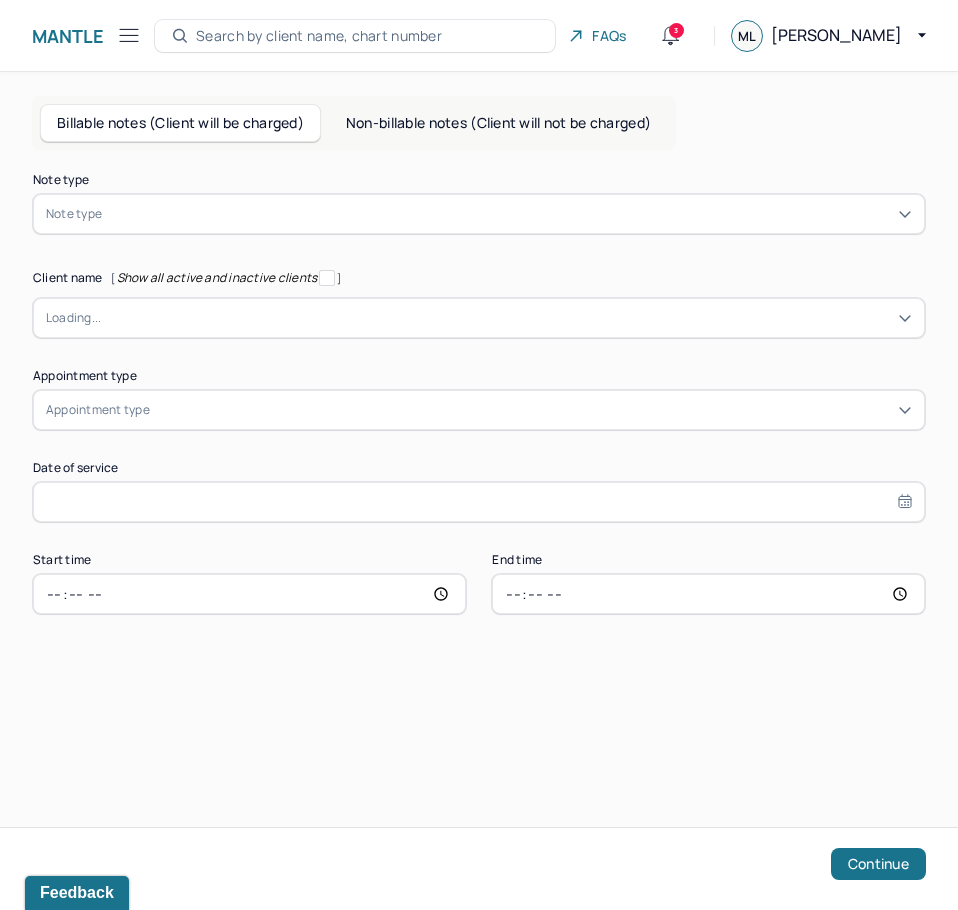 click on "Note type" at bounding box center (479, 214) 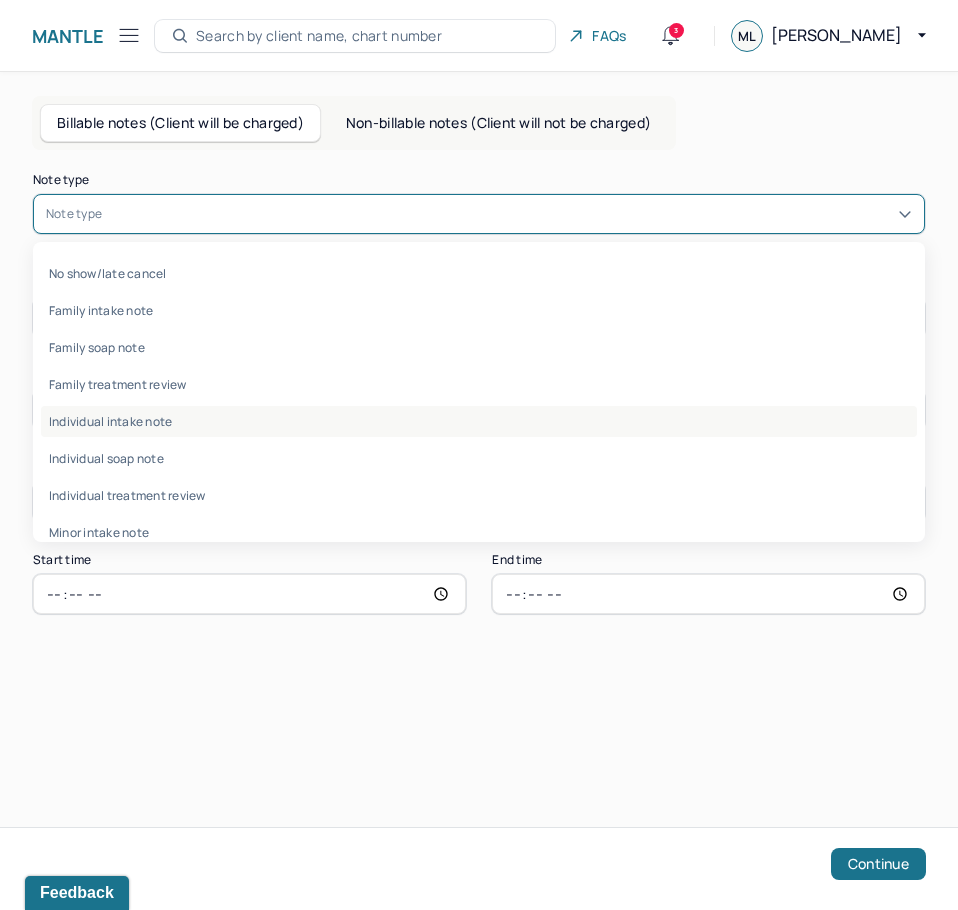 click on "Individual intake note" at bounding box center (479, 421) 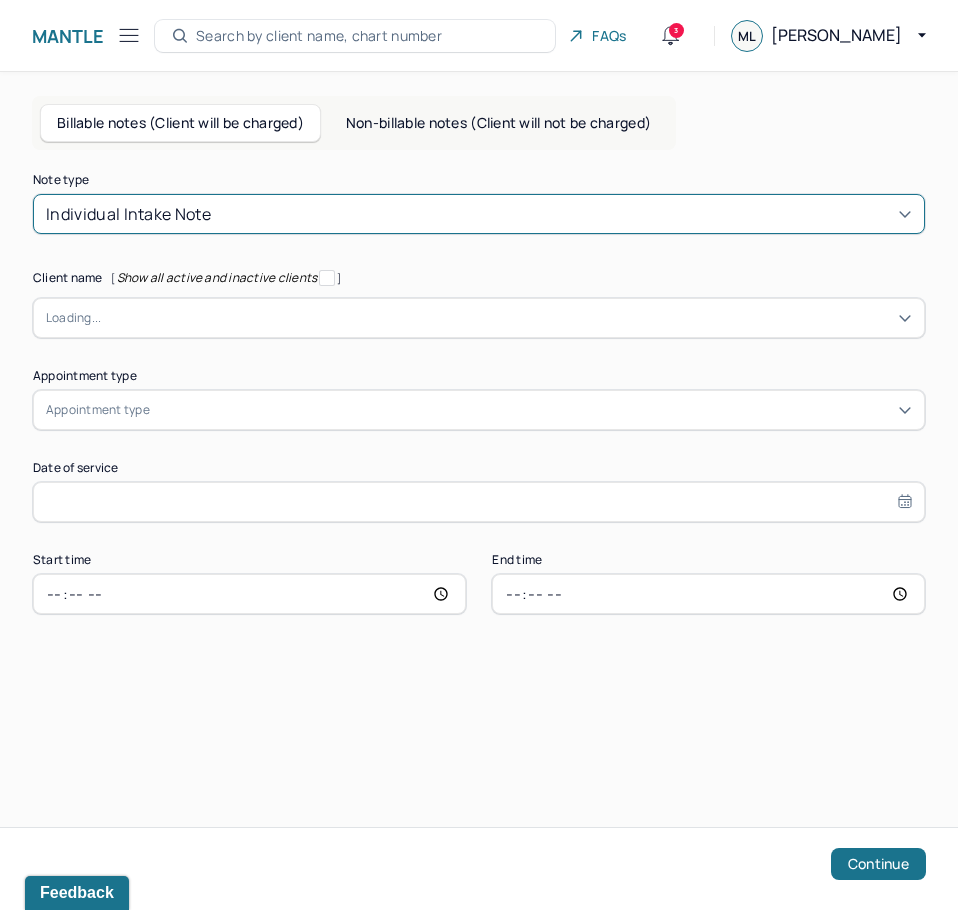 click on "Loading..." at bounding box center (73, 318) 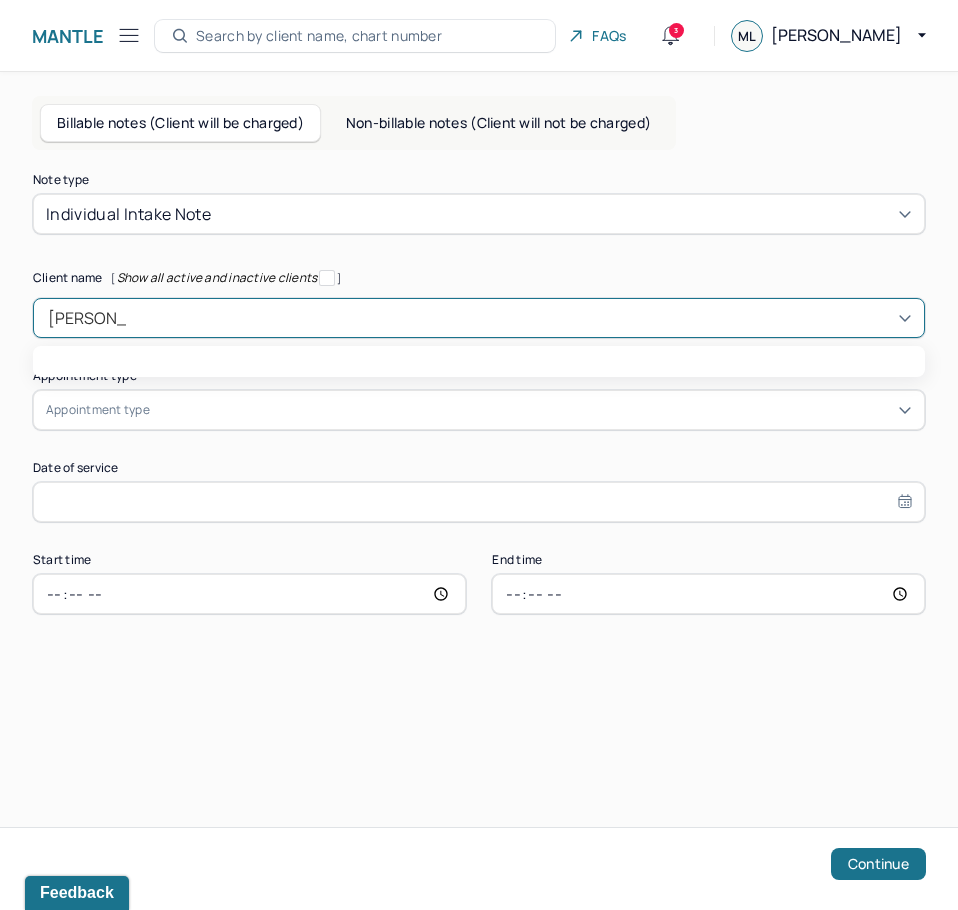type on "[PERSON_NAME]" 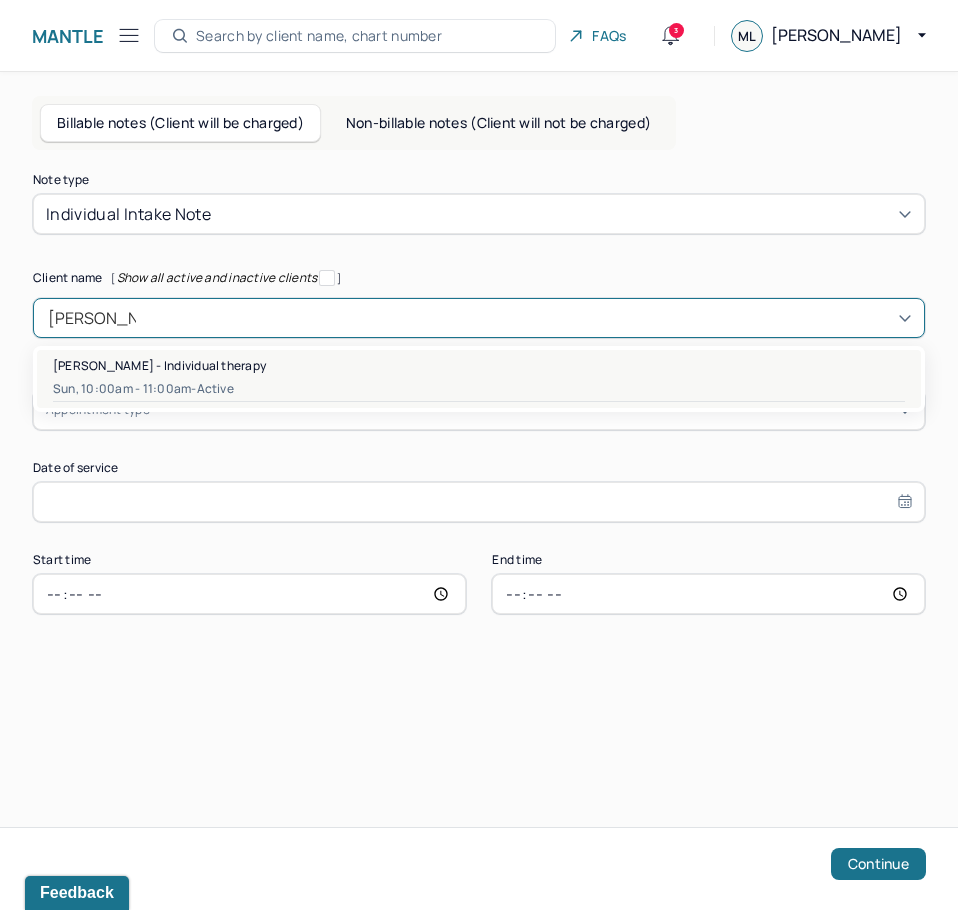 click on "[PERSON_NAME] - Individual therapy" at bounding box center (159, 365) 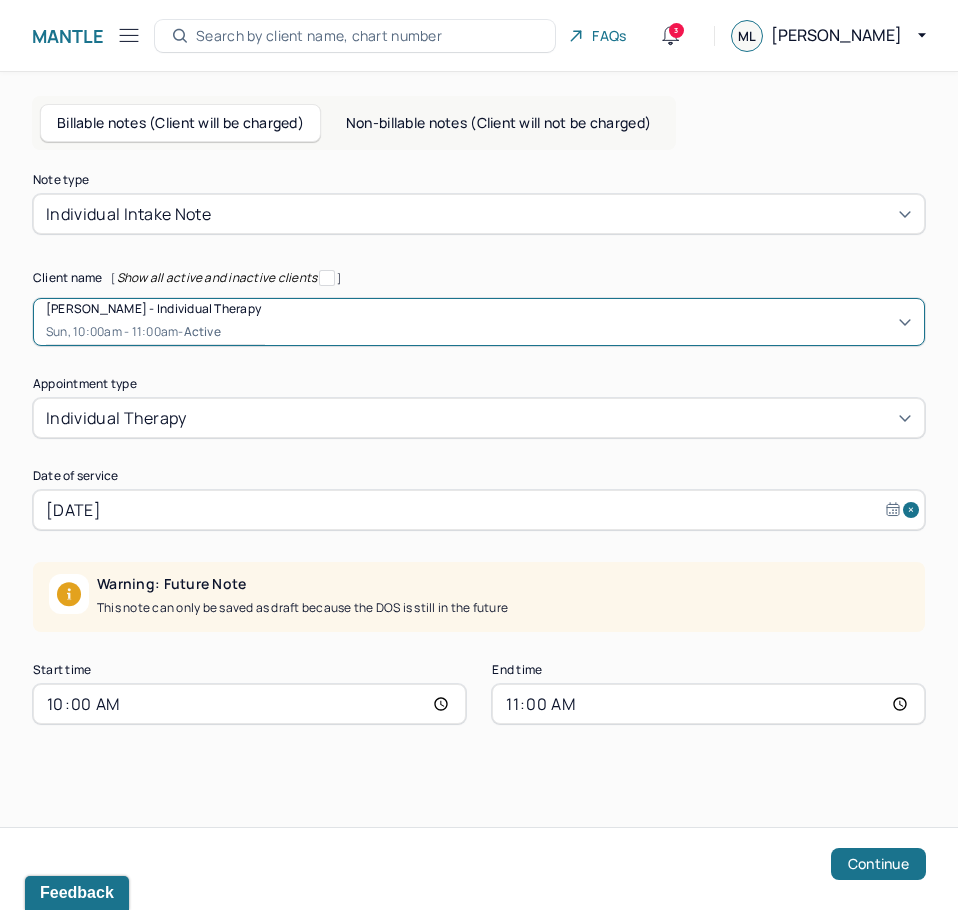 click on "[DATE]" at bounding box center (479, 510) 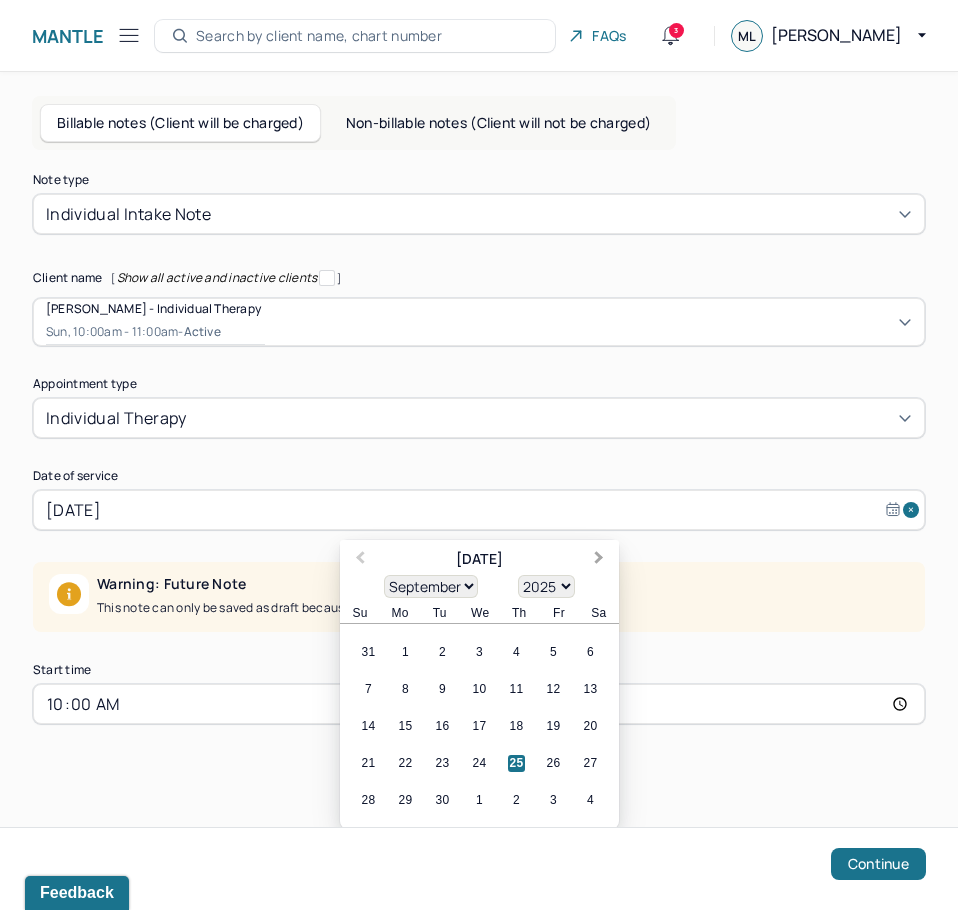 click on "Next Month" at bounding box center [599, 560] 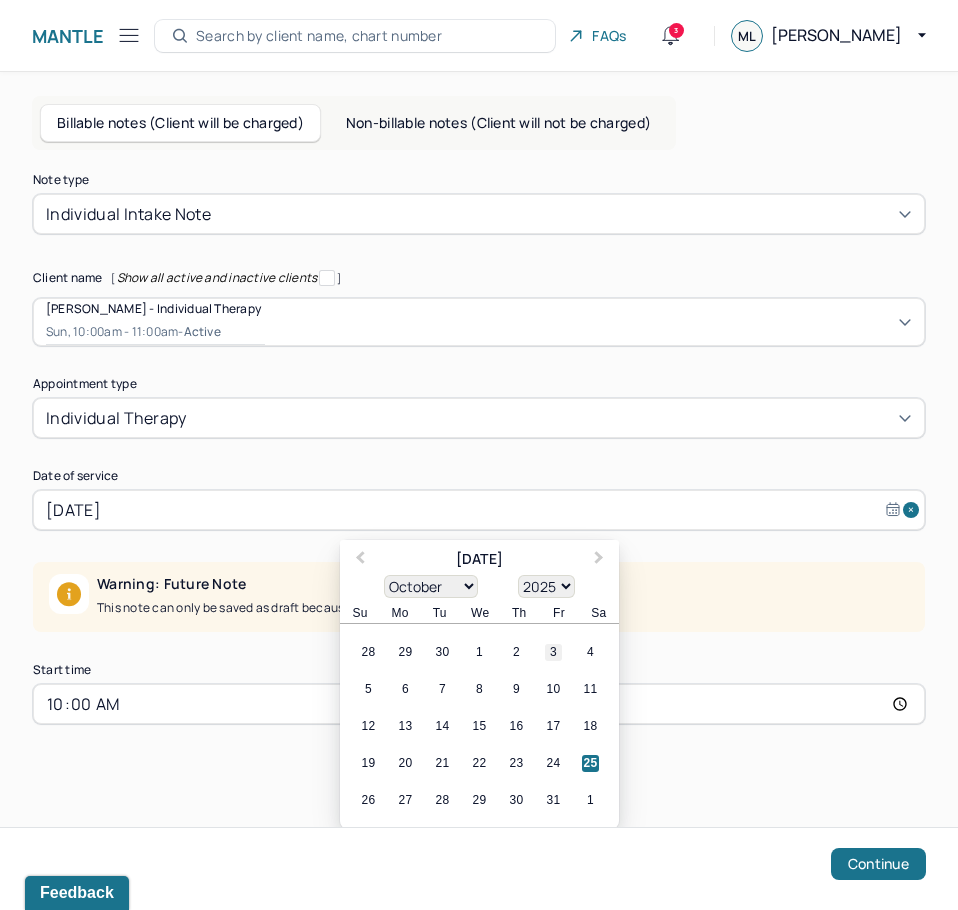 click on "3" at bounding box center [553, 652] 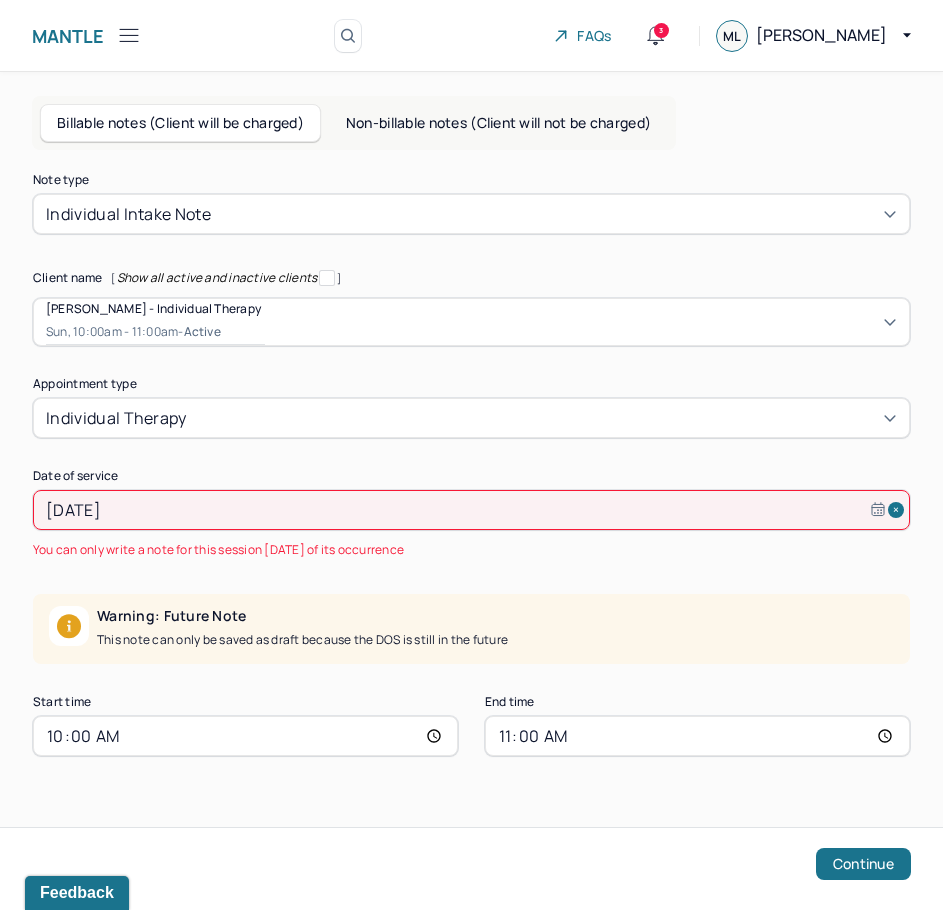 click on "[DATE]" at bounding box center (471, 510) 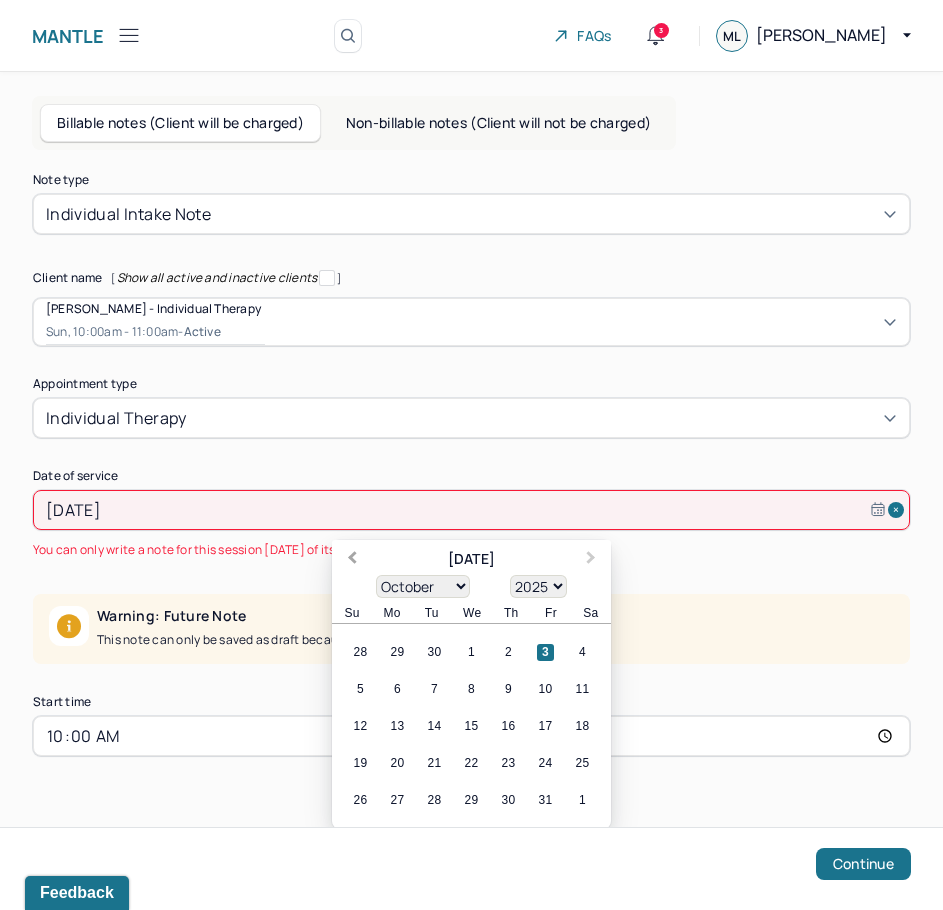 click on "Previous Month" at bounding box center [352, 560] 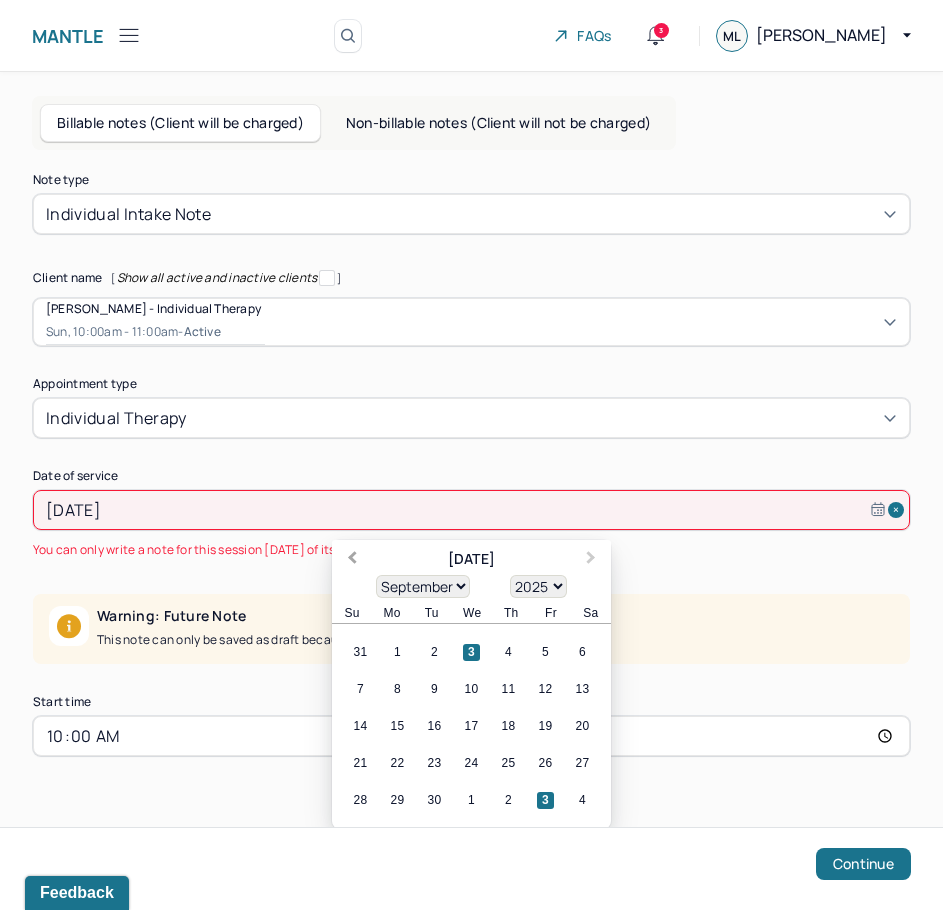 click on "Previous Month" at bounding box center (352, 560) 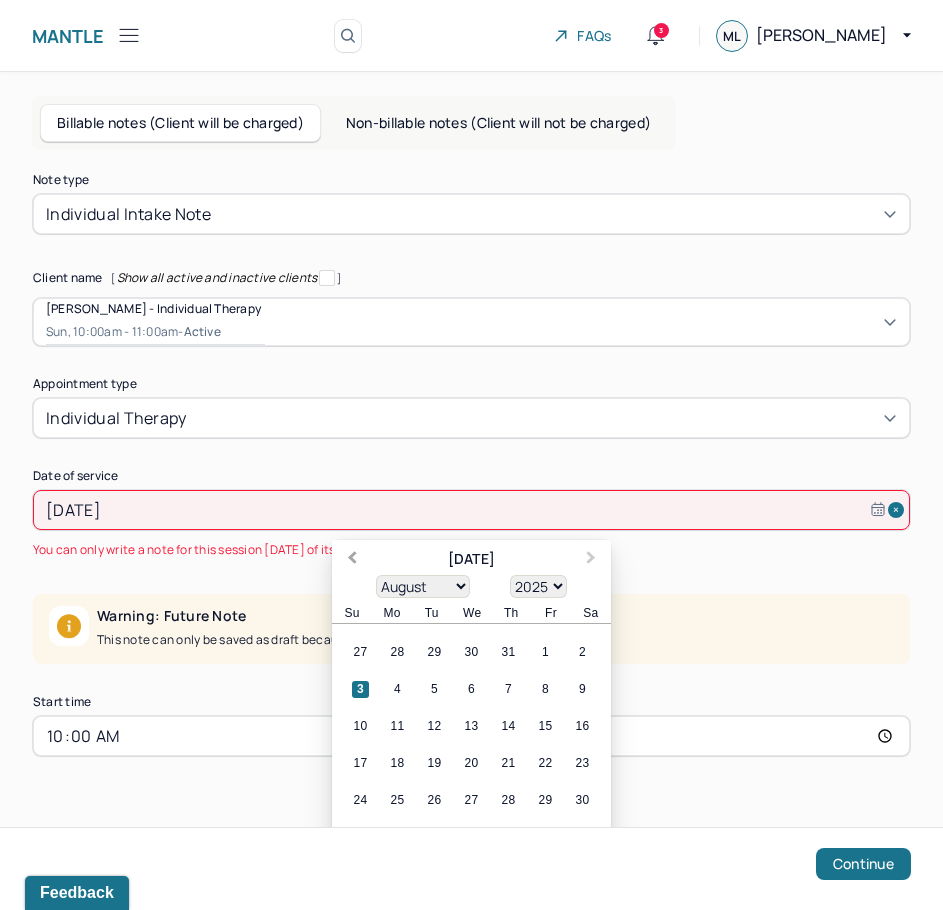 click on "Previous Month" at bounding box center (352, 560) 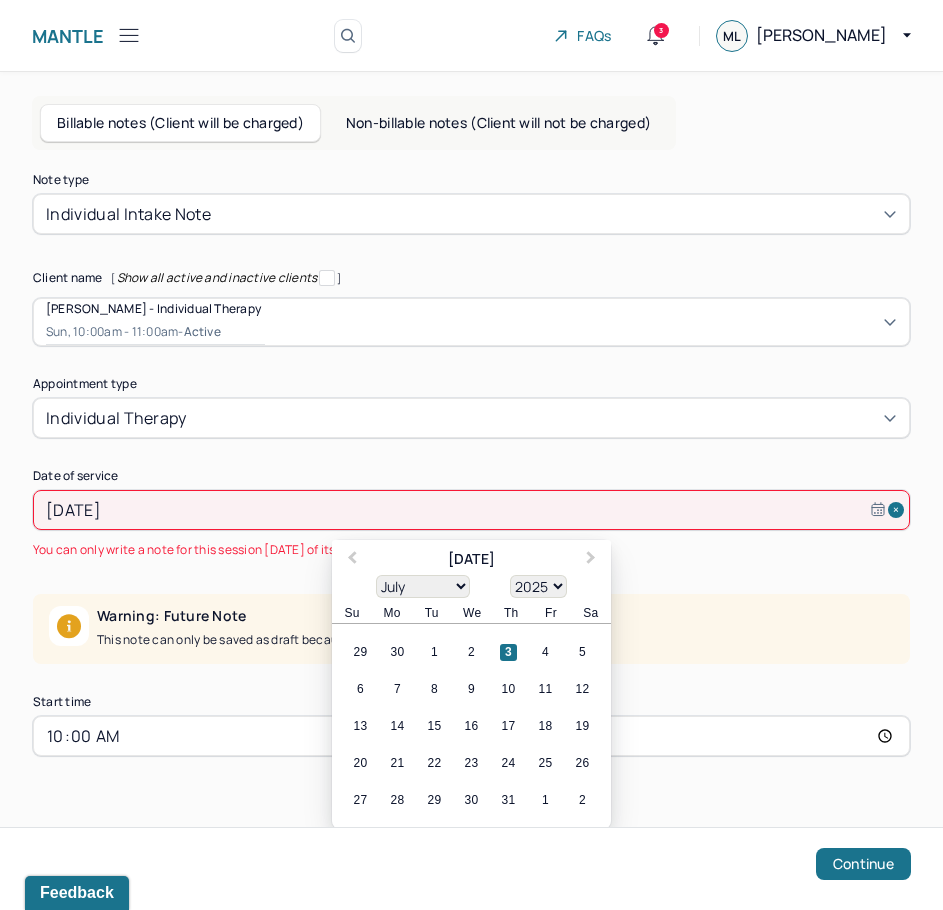 click on "3" at bounding box center (508, 652) 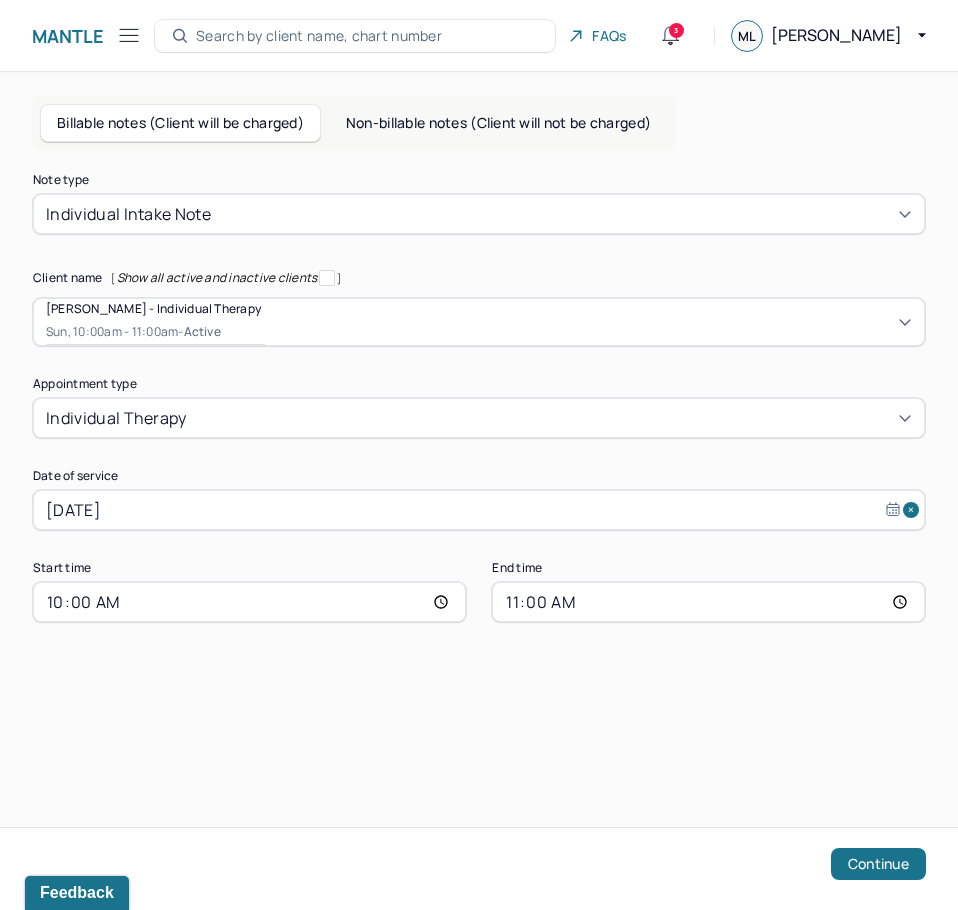 click on "11:00" at bounding box center [708, 602] 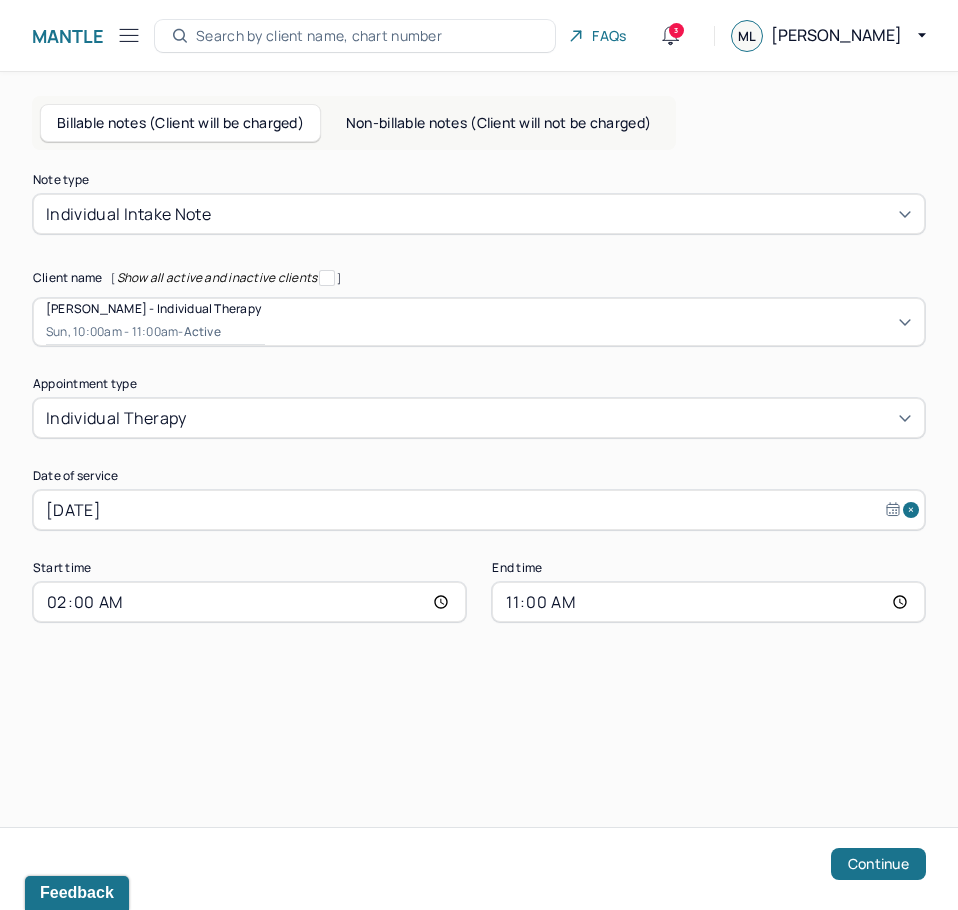 click on "02:00" at bounding box center [249, 602] 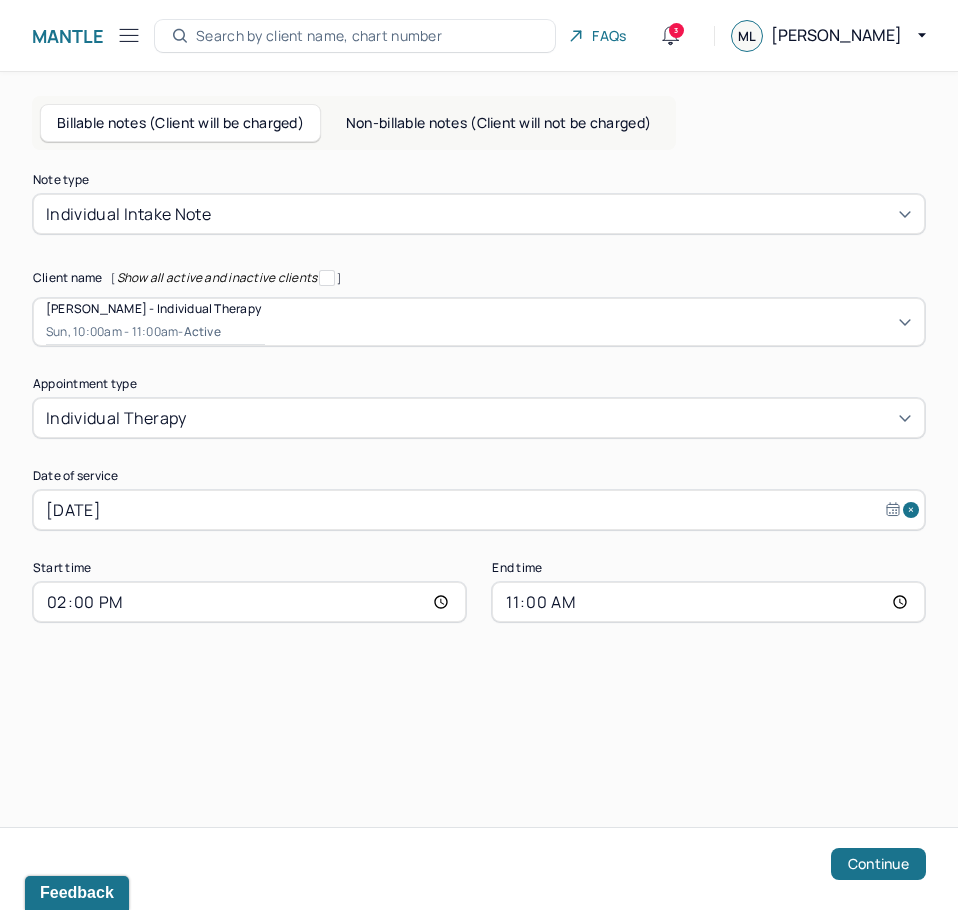 click on "11:00" at bounding box center [708, 602] 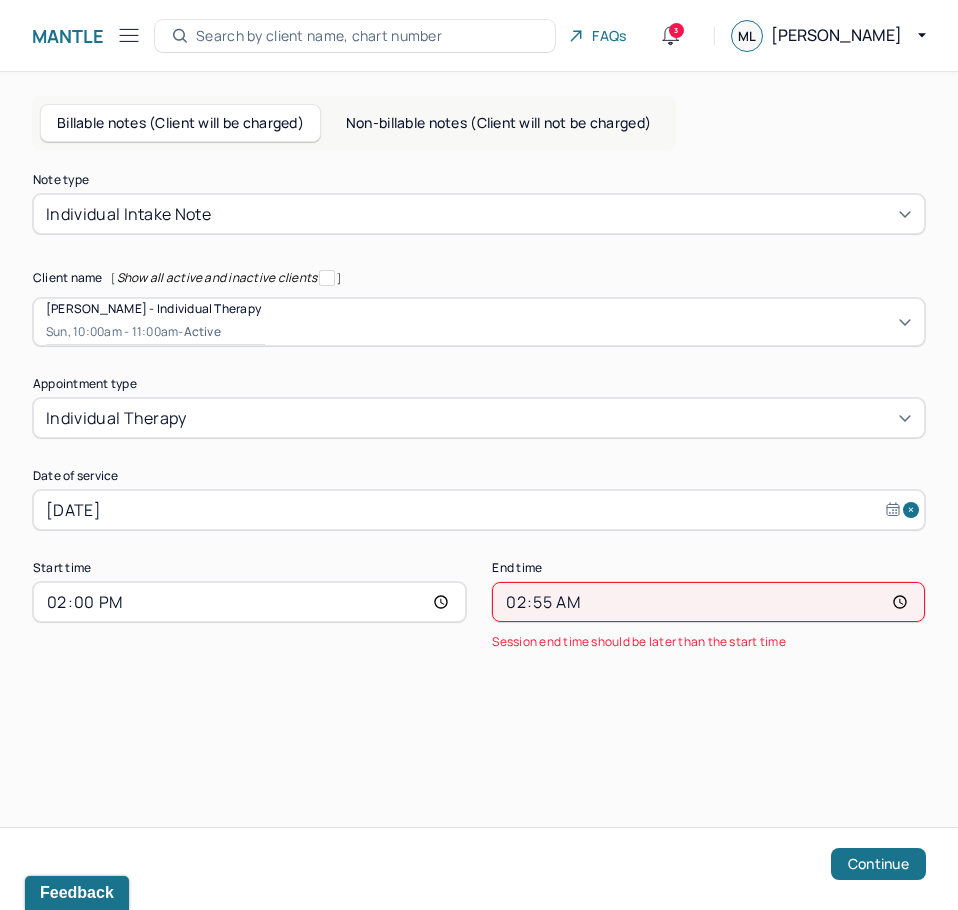 type on "14:55" 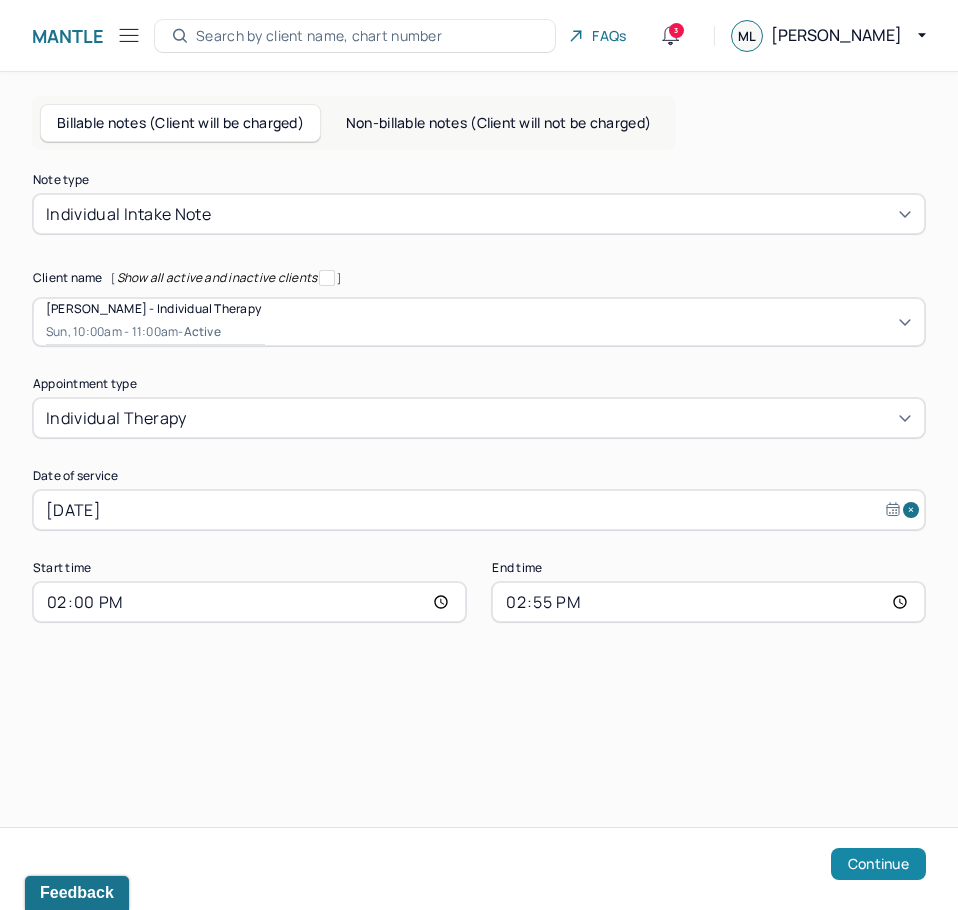 click on "Continue" at bounding box center (878, 864) 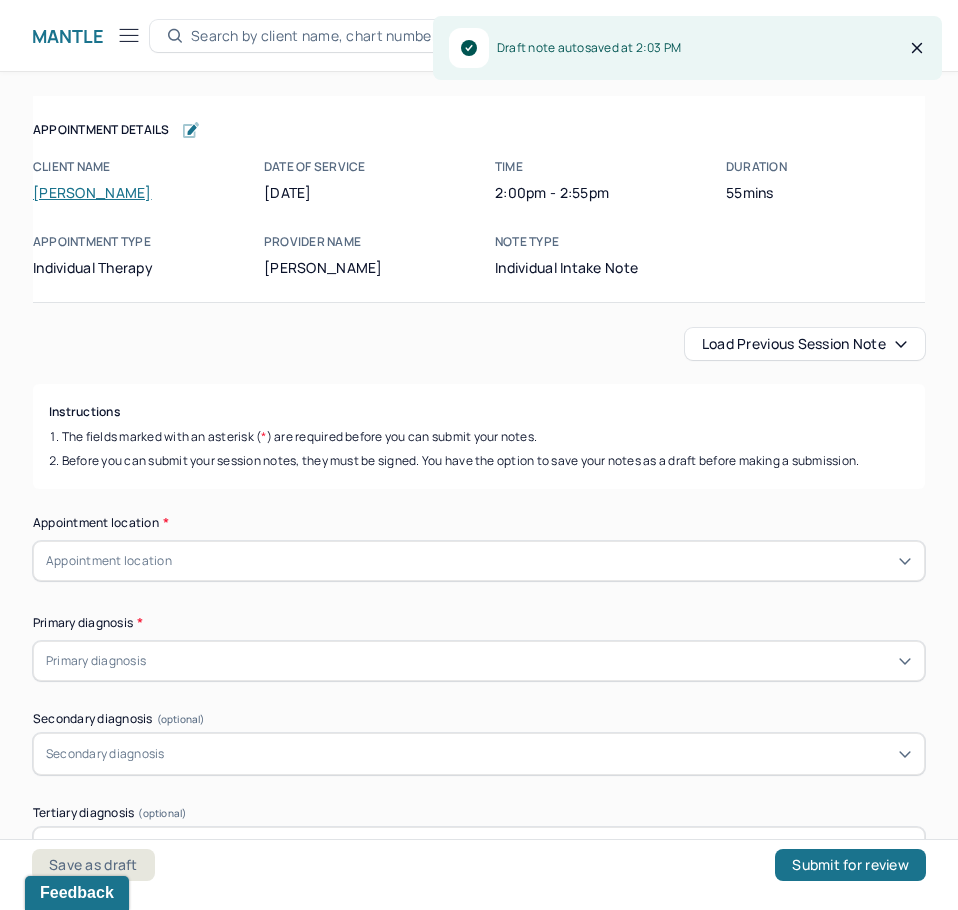 click on "Load previous session note" at bounding box center [805, 344] 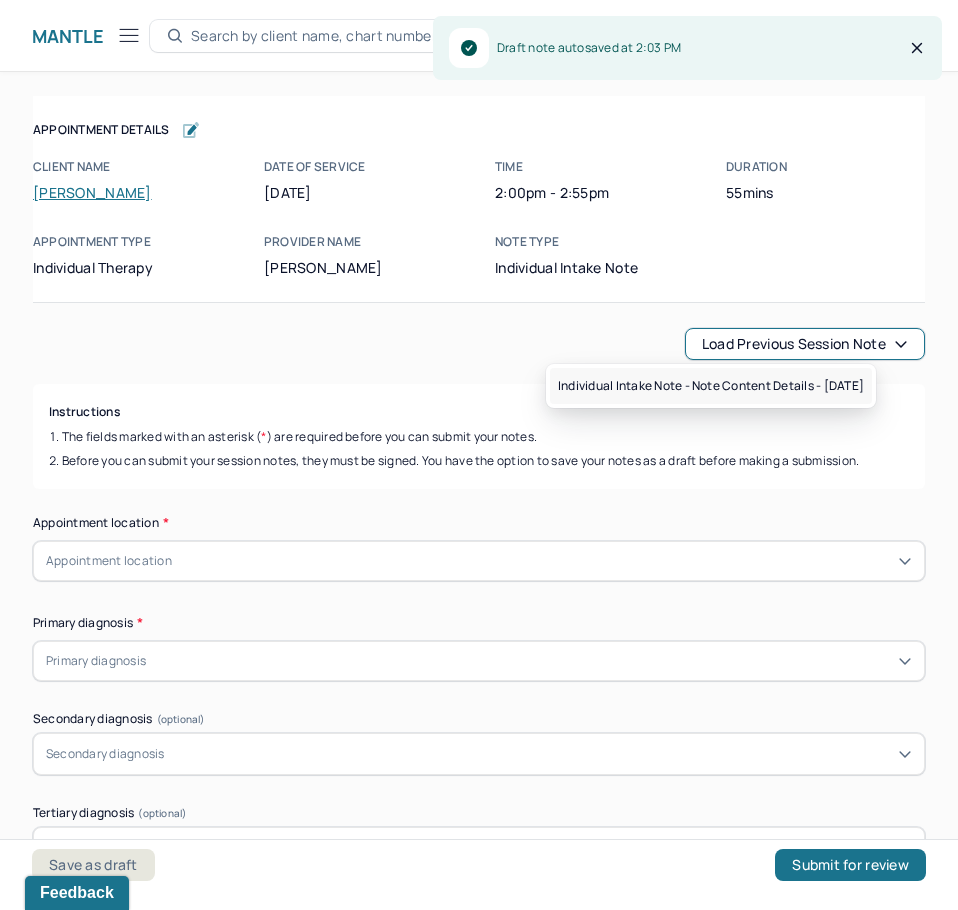 click on "Individual intake note   - Note content Details -   [DATE]" at bounding box center [711, 386] 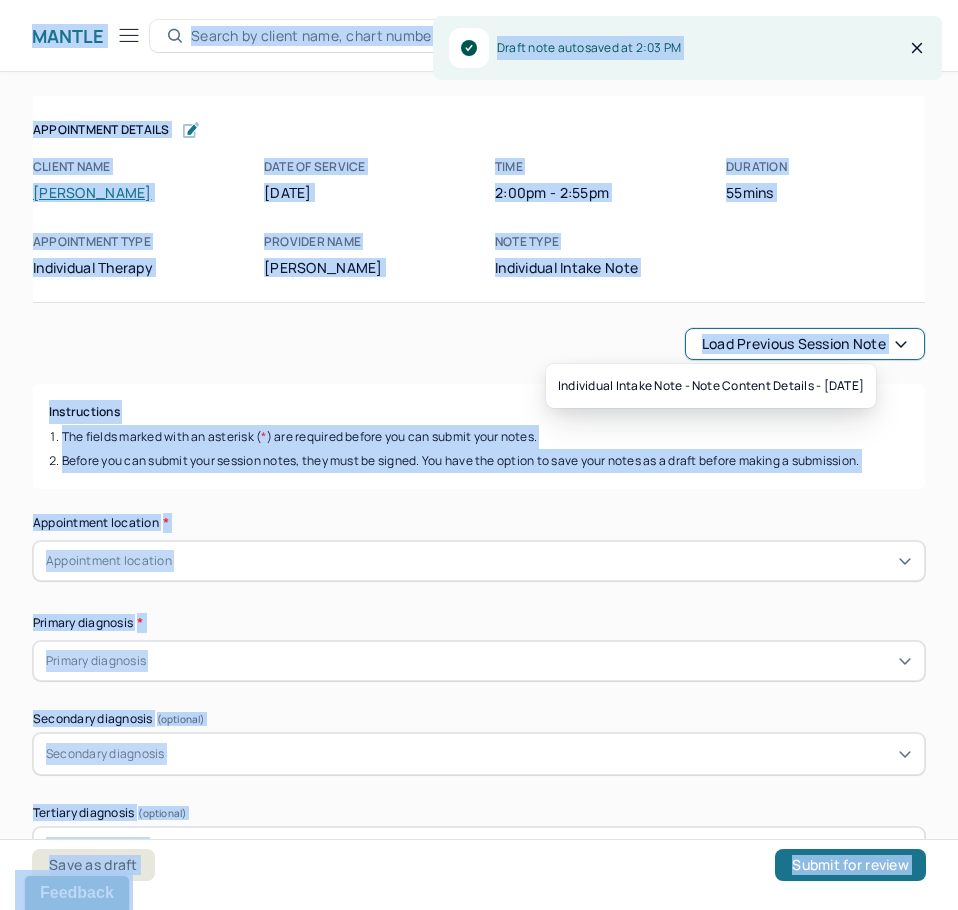 click on "Load previous session note" at bounding box center (805, 344) 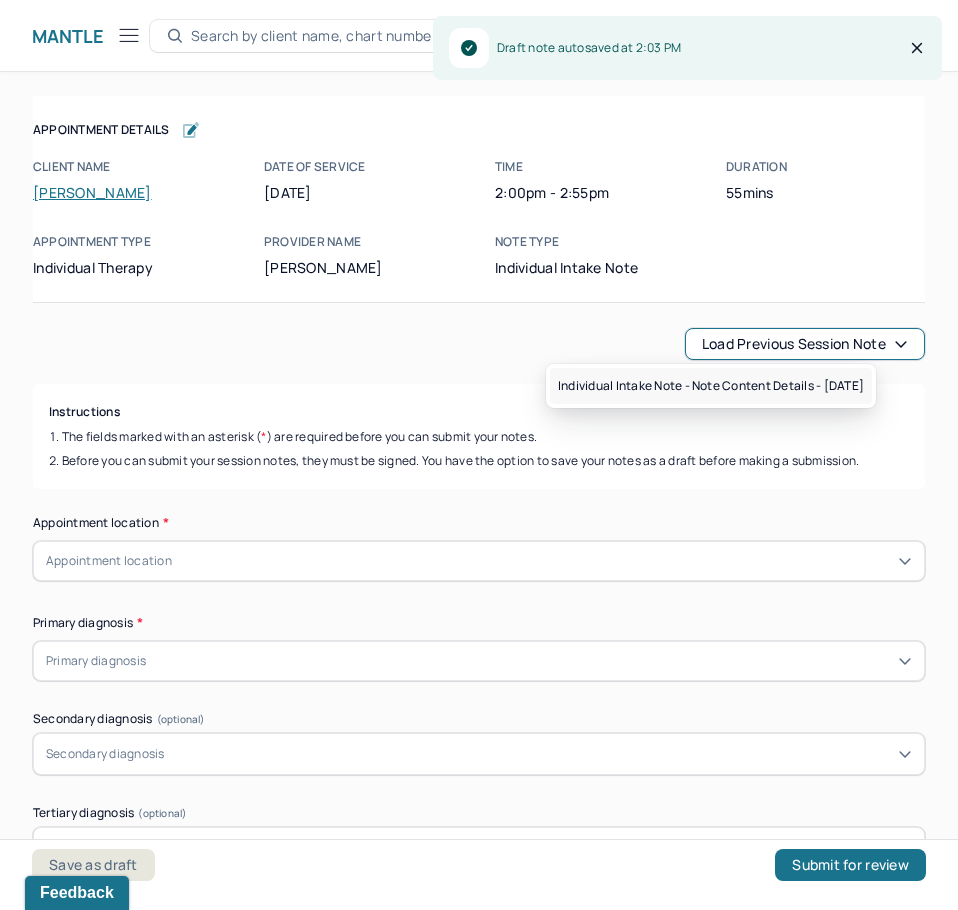 click on "Individual intake note   - Note content Details -   [DATE]" at bounding box center (711, 386) 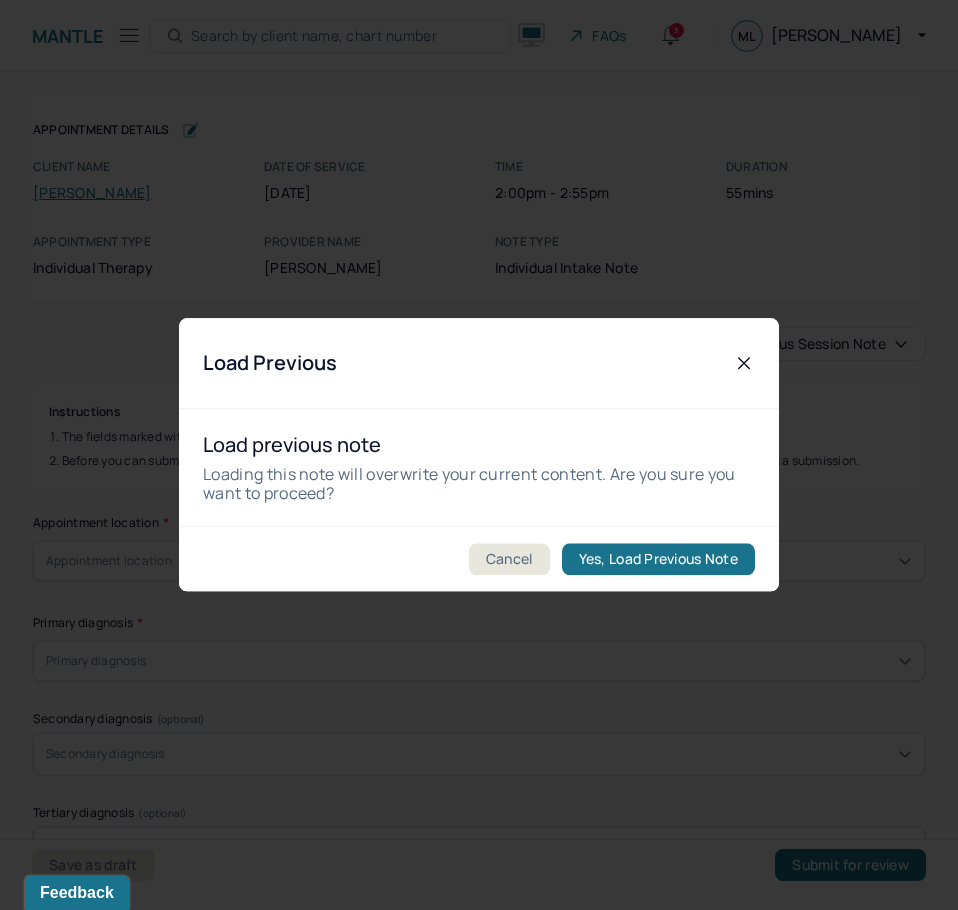 click on "Yes, Load Previous Note" at bounding box center (658, 560) 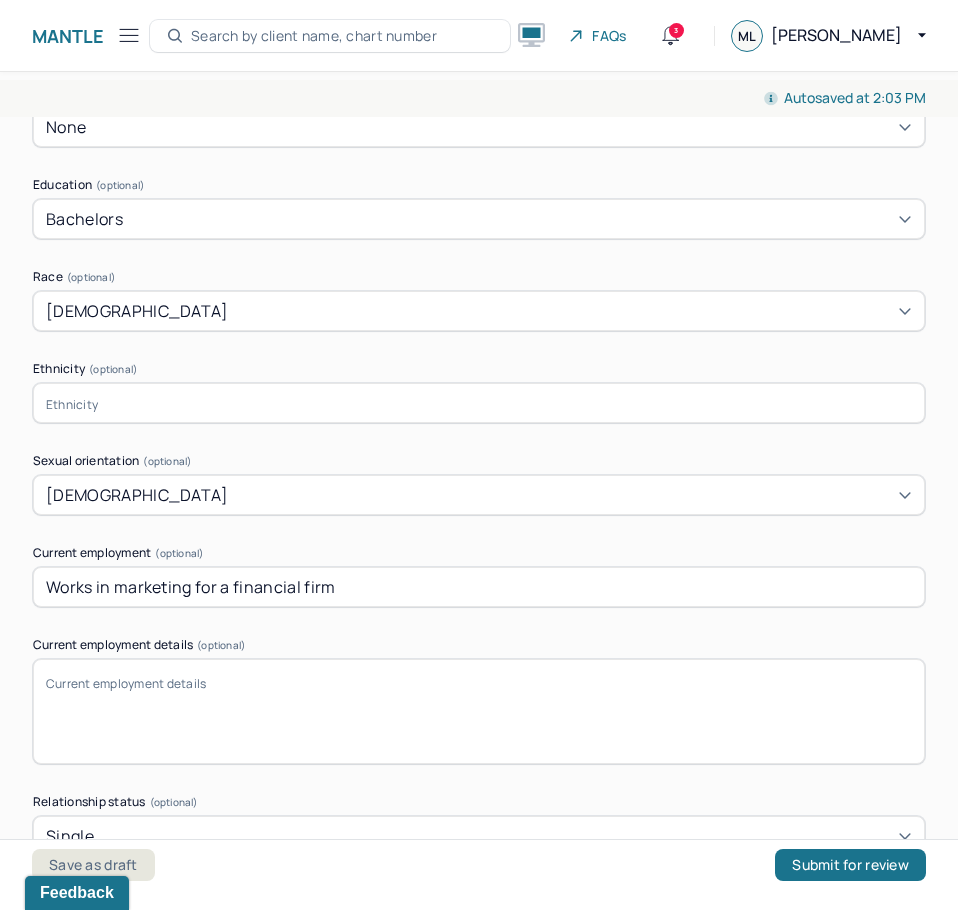 scroll, scrollTop: 1400, scrollLeft: 0, axis: vertical 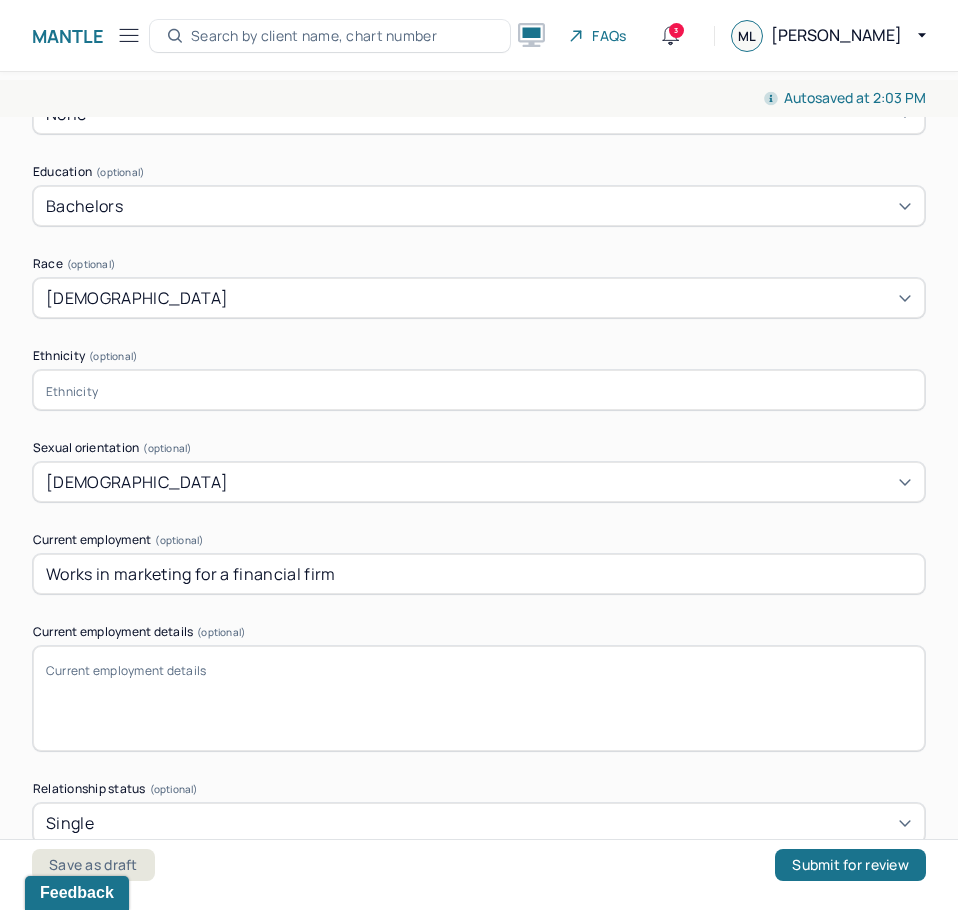 click at bounding box center [479, 390] 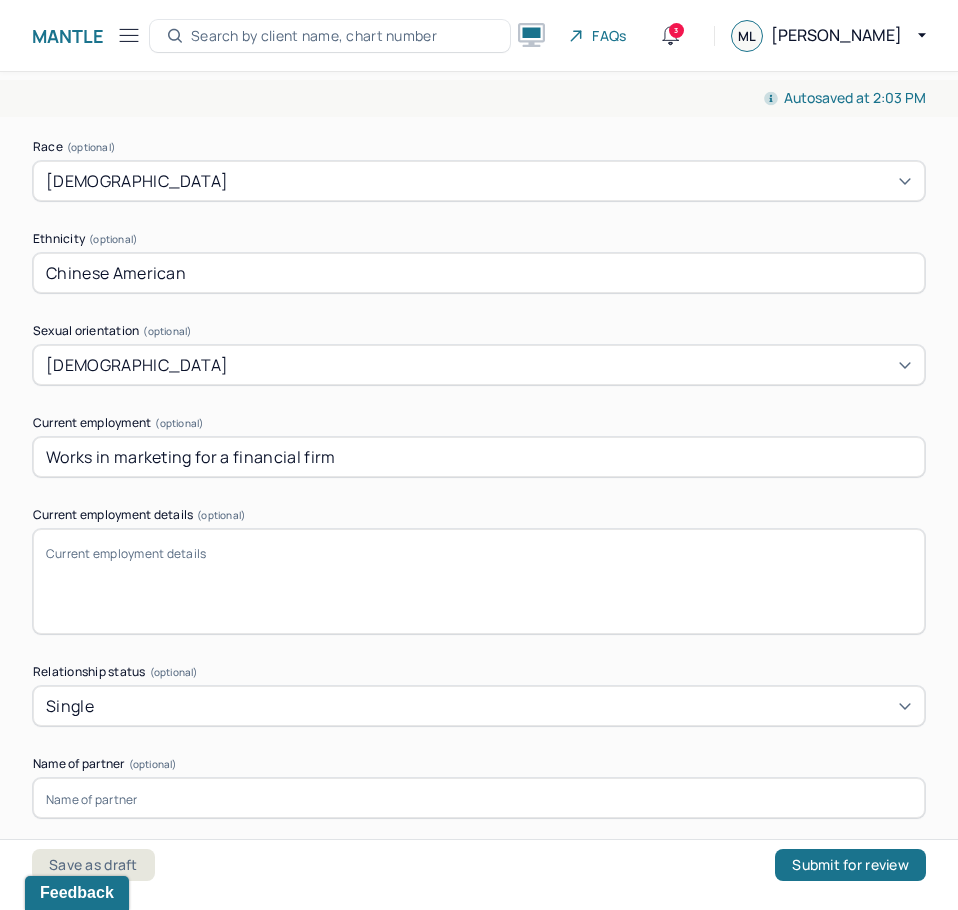 scroll, scrollTop: 1600, scrollLeft: 0, axis: vertical 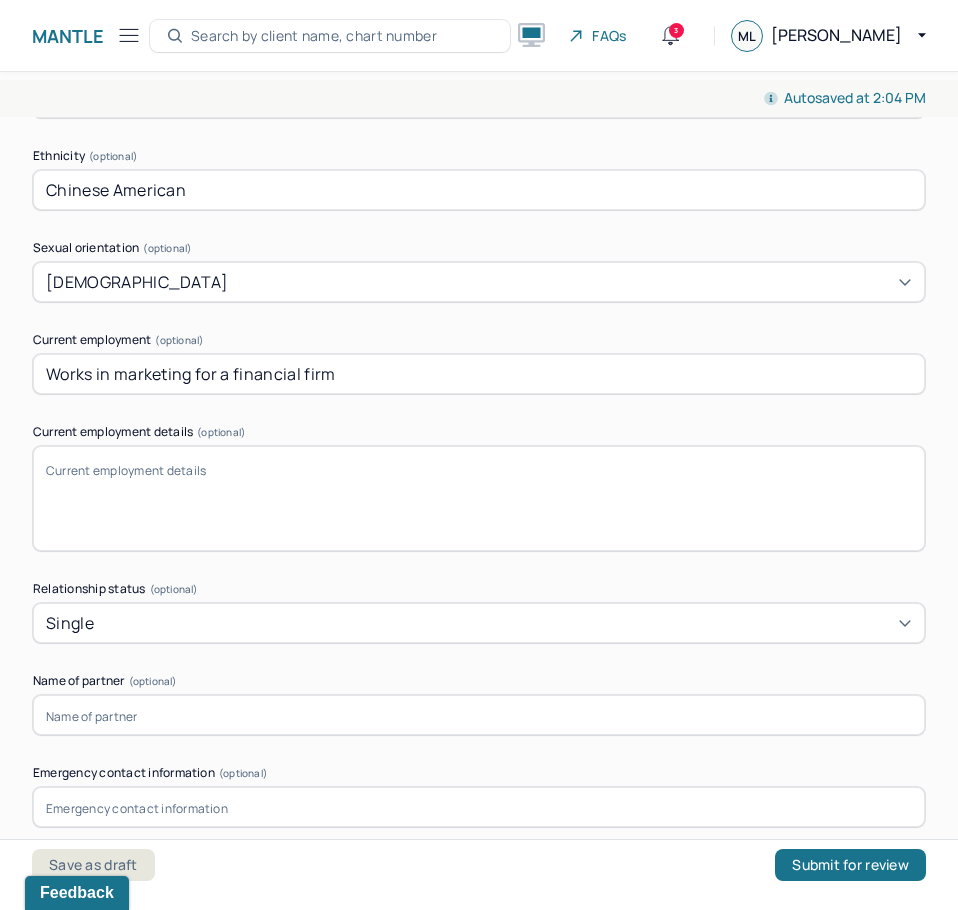 type on "Chinese American" 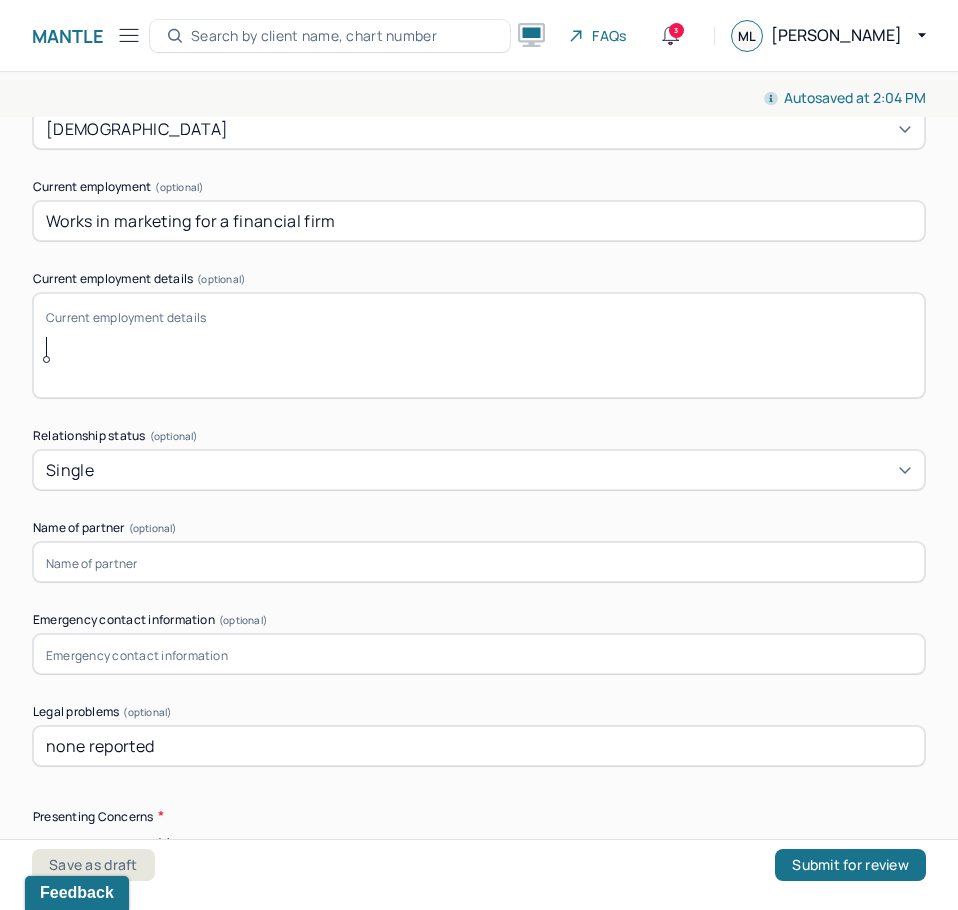 scroll, scrollTop: 1800, scrollLeft: 0, axis: vertical 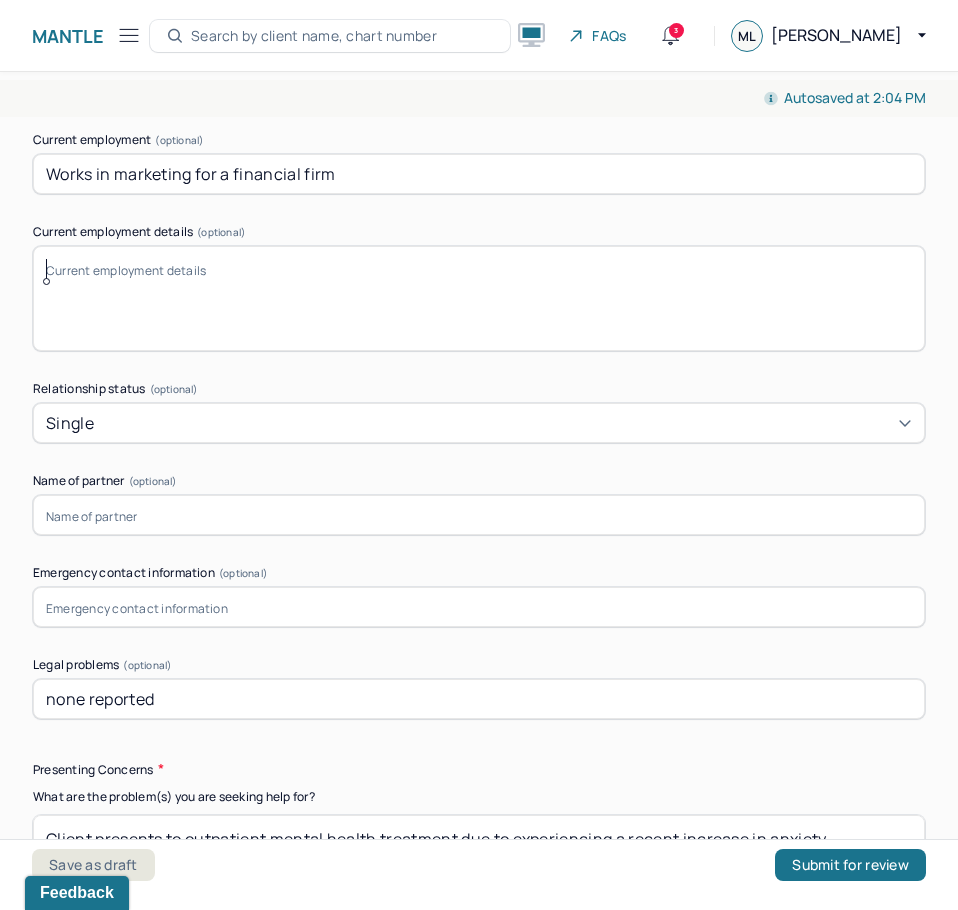 click at bounding box center (479, 515) 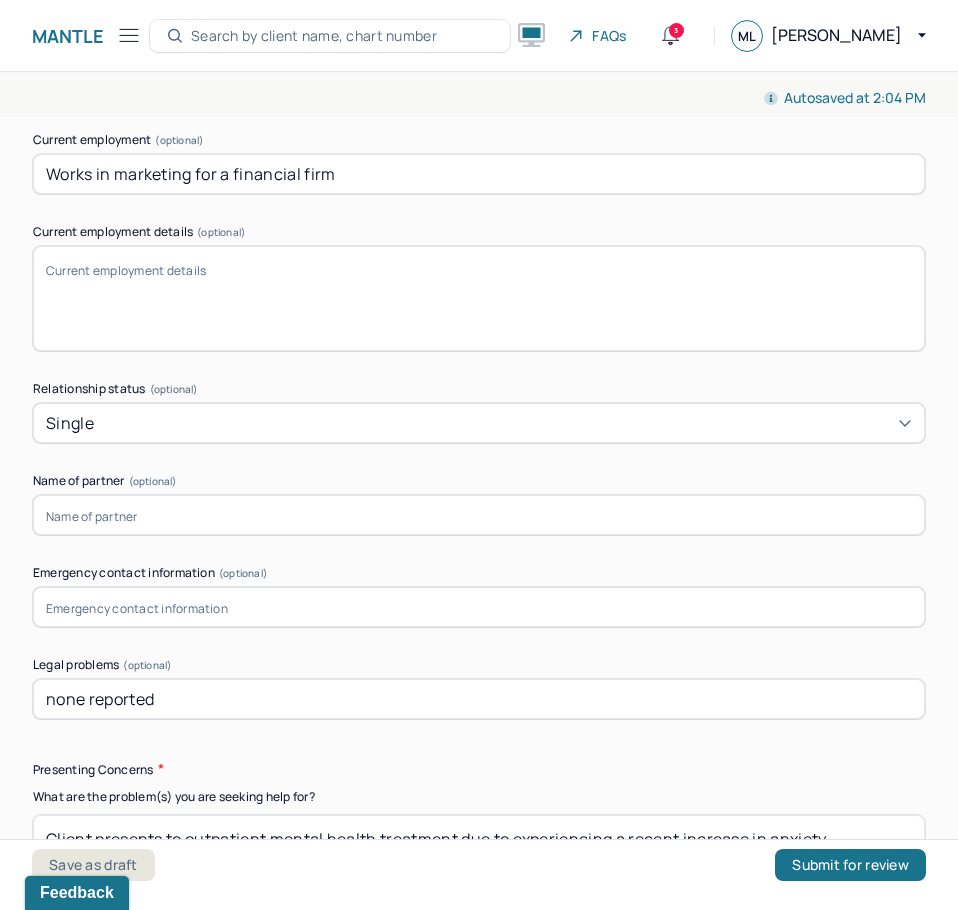 click at bounding box center [479, 607] 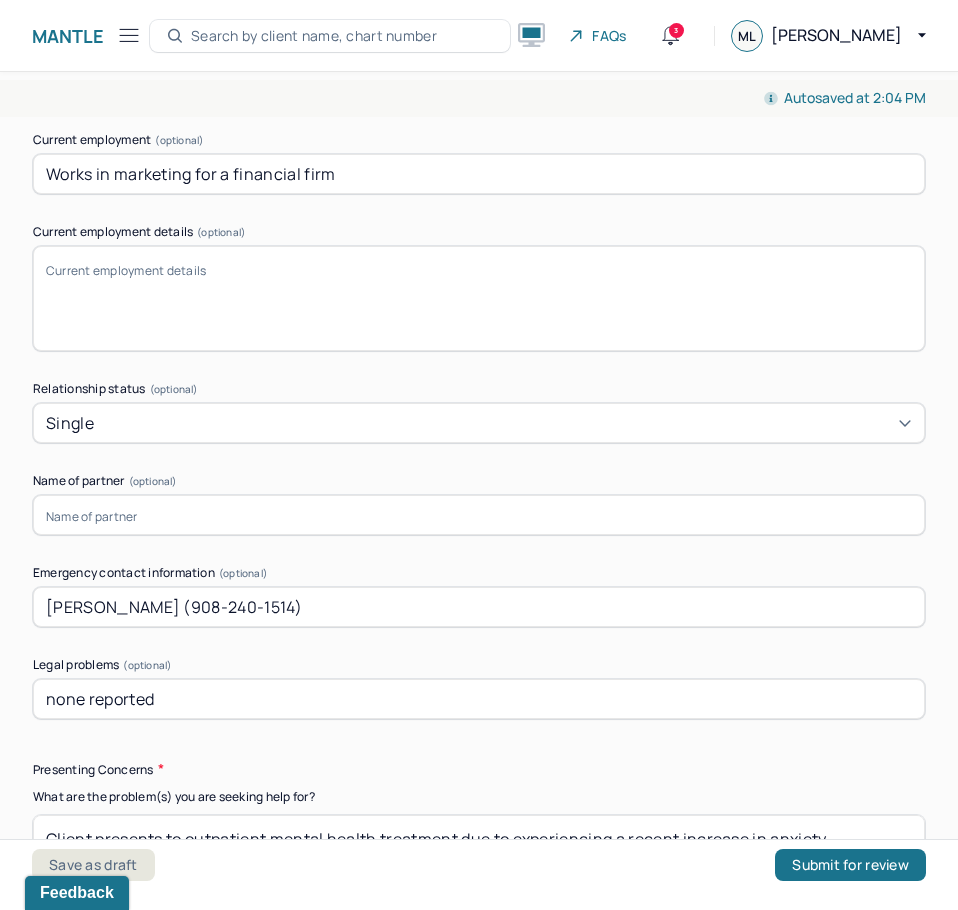 click on "[PERSON_NAME] (908-240-1514)" at bounding box center (479, 607) 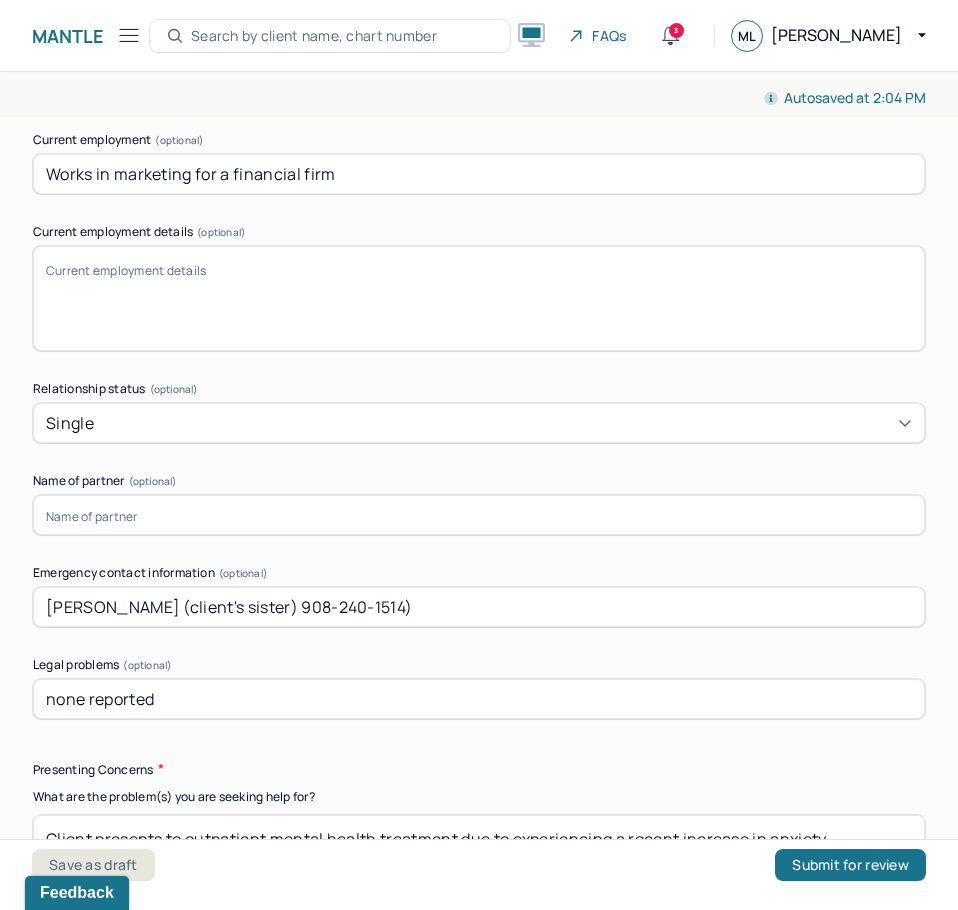 click on "[PERSON_NAME] (client's sister) 908-240-1514)" at bounding box center (479, 607) 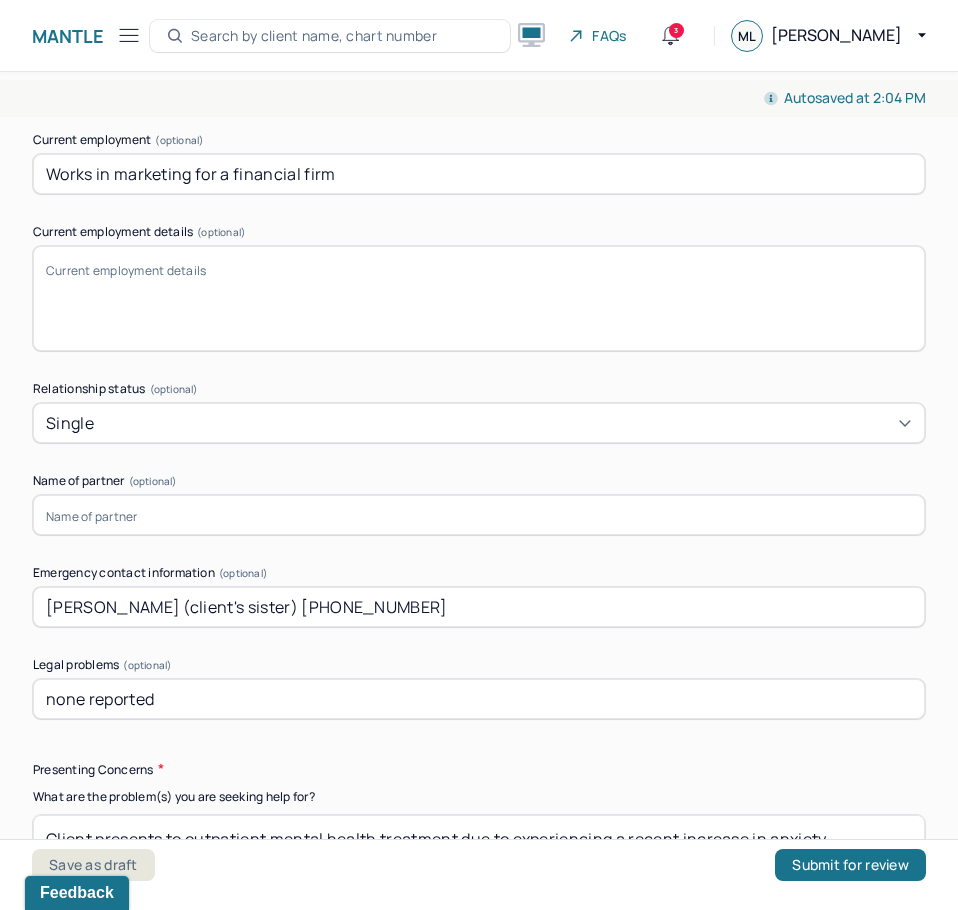 click on "[PERSON_NAME] (client's sister) [PHONE_NUMBER]" at bounding box center [479, 607] 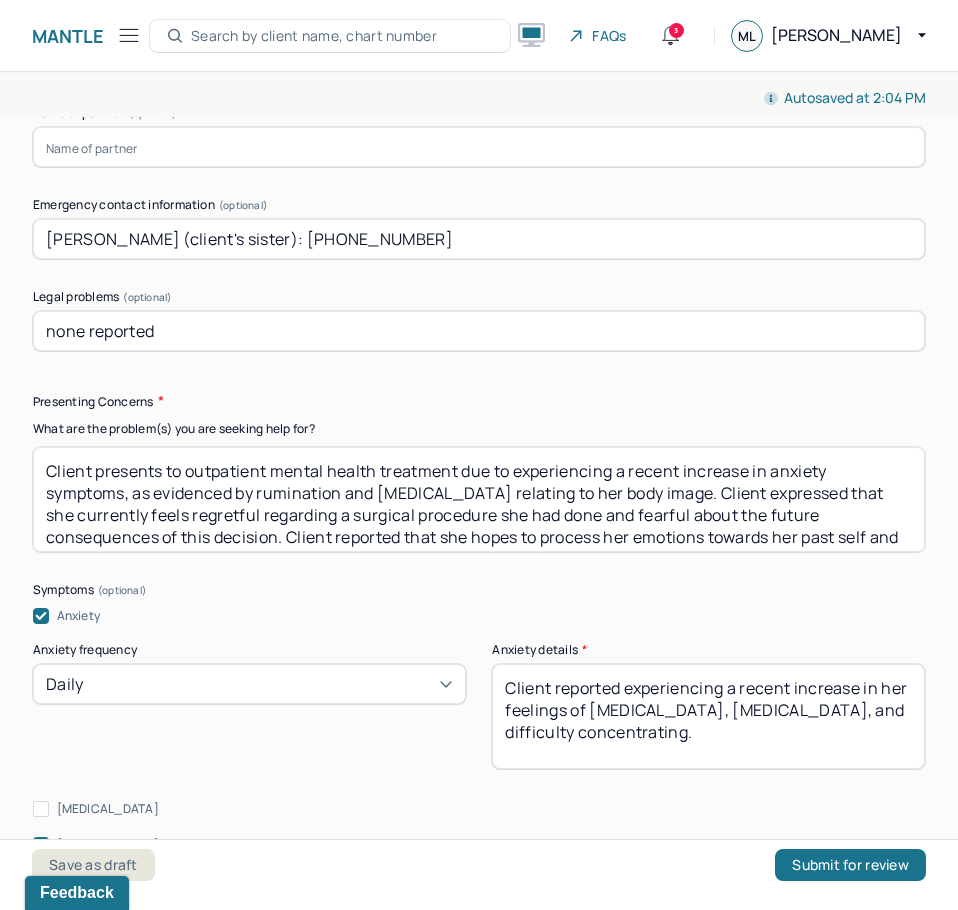 scroll, scrollTop: 2200, scrollLeft: 0, axis: vertical 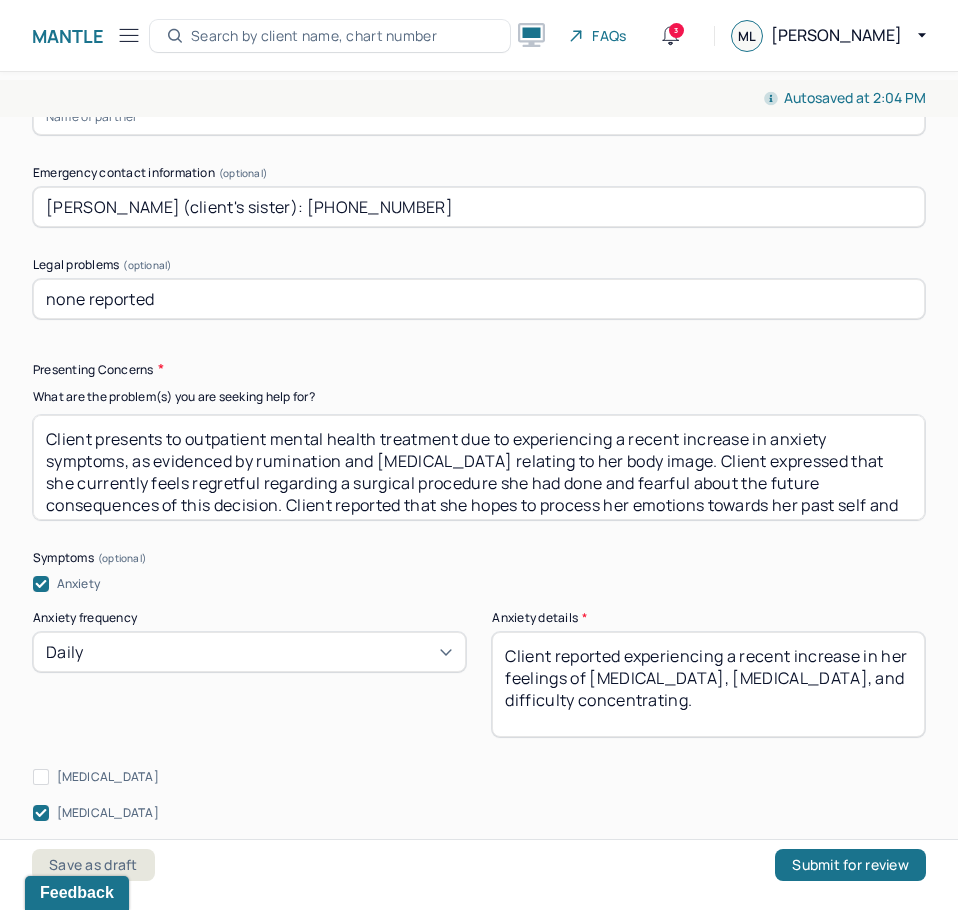 type on "[PERSON_NAME] (client's sister): [PHONE_NUMBER]" 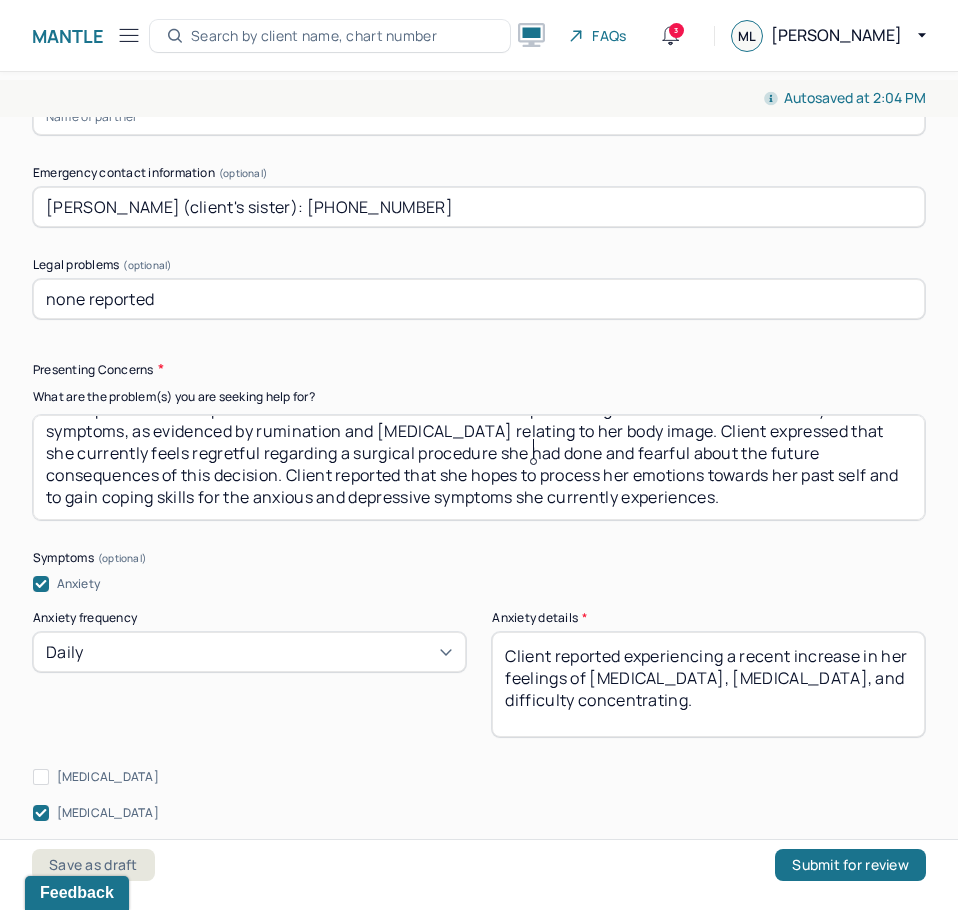 scroll, scrollTop: 31, scrollLeft: 0, axis: vertical 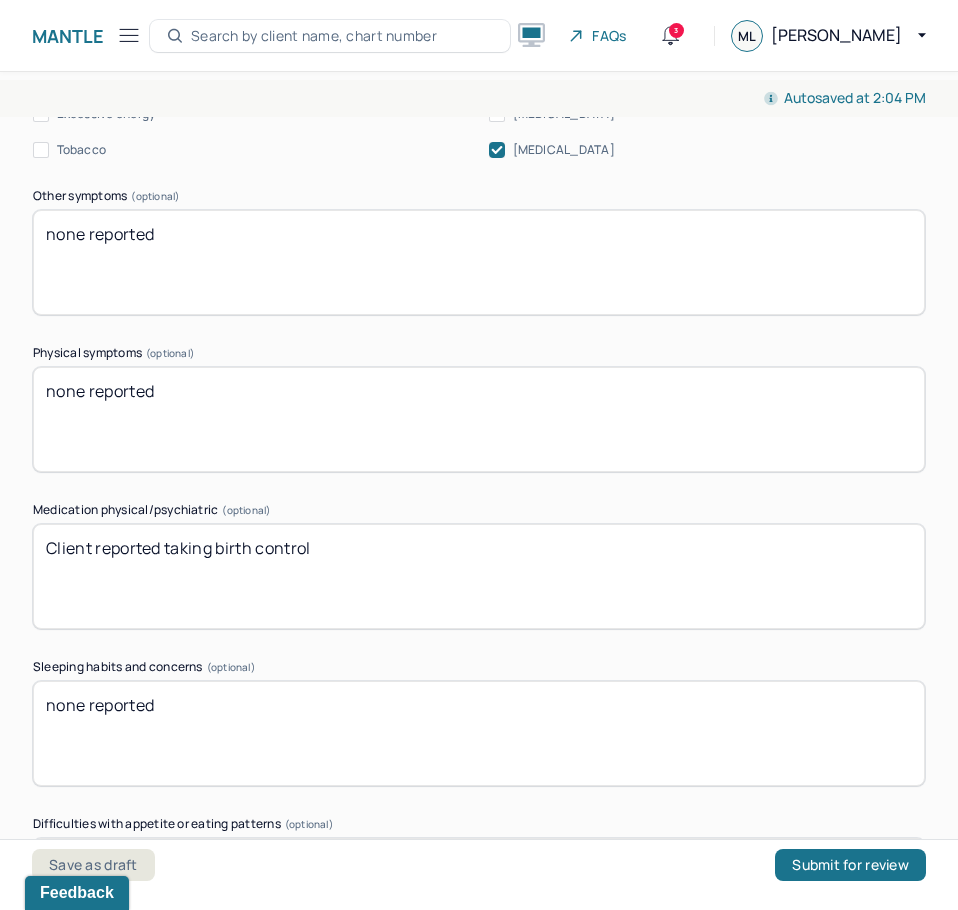 click on "Client reported taking birth control" at bounding box center (479, 576) 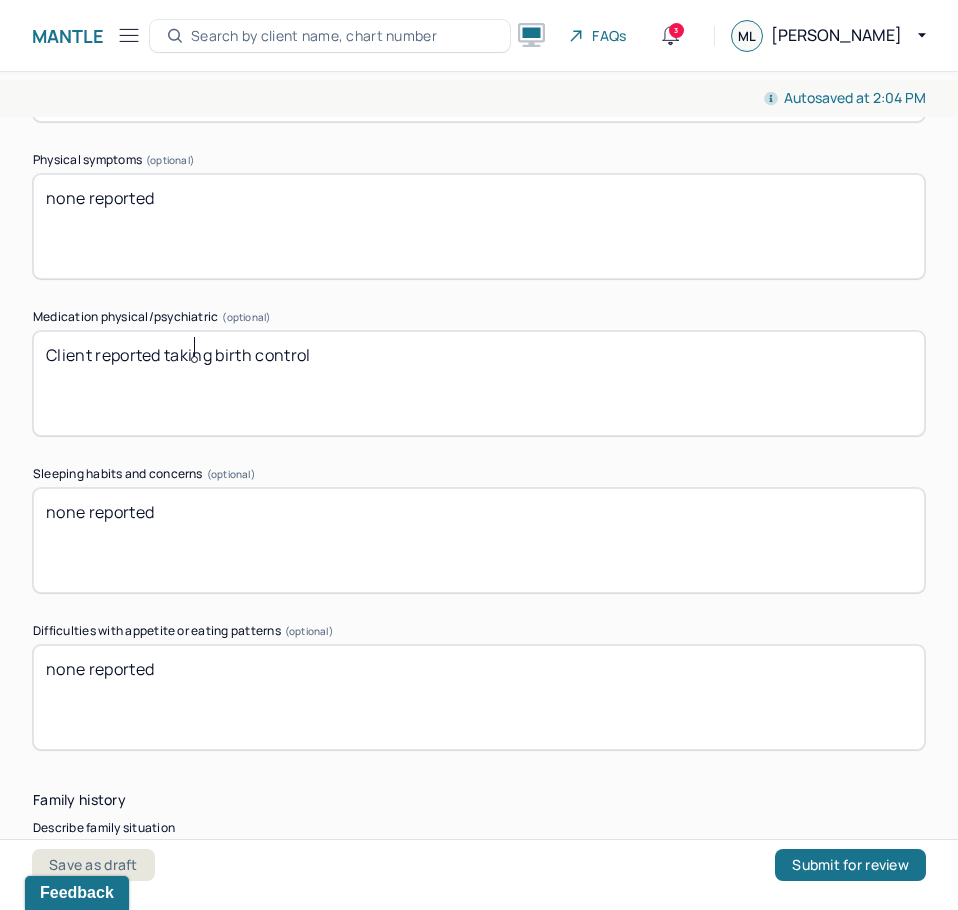 scroll, scrollTop: 3400, scrollLeft: 0, axis: vertical 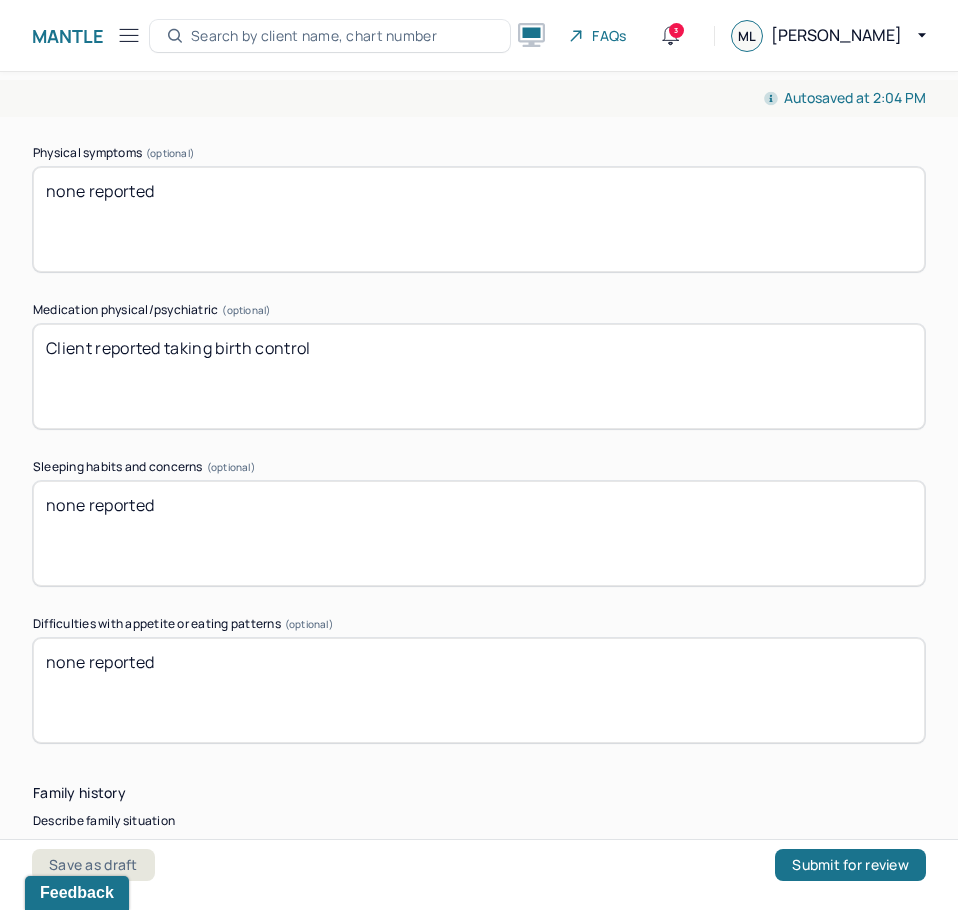 click on "none reported" at bounding box center (479, 690) 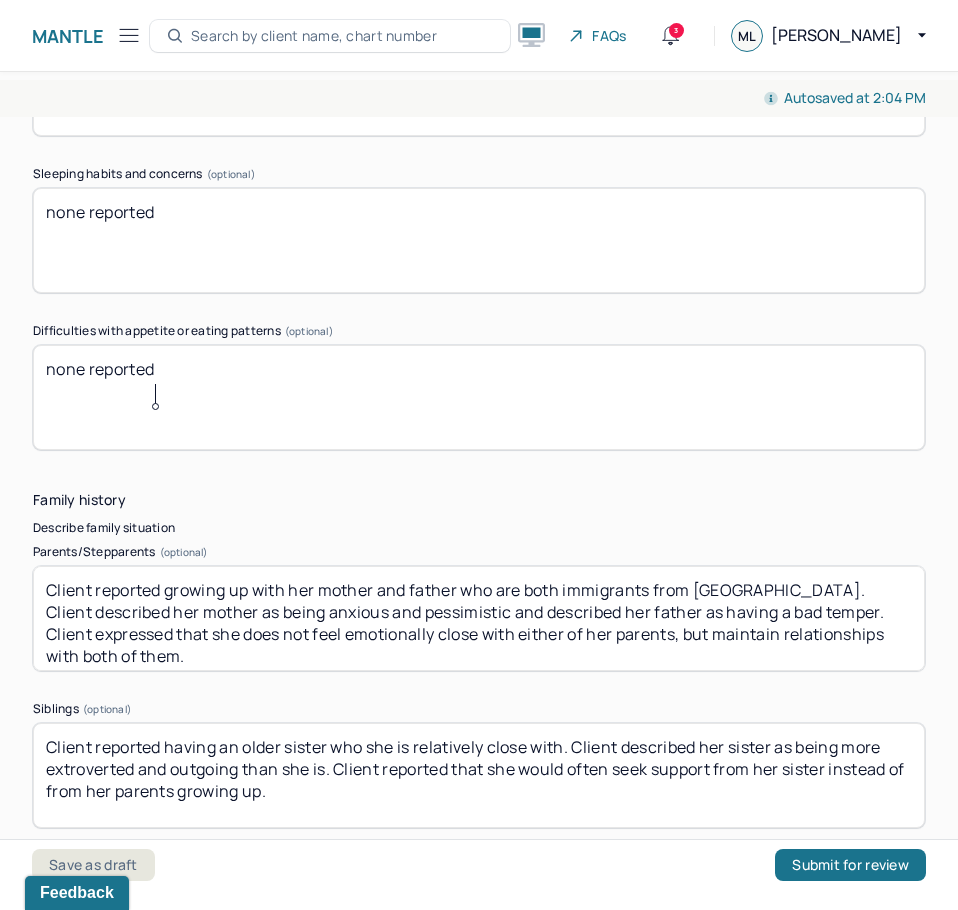 scroll, scrollTop: 3700, scrollLeft: 0, axis: vertical 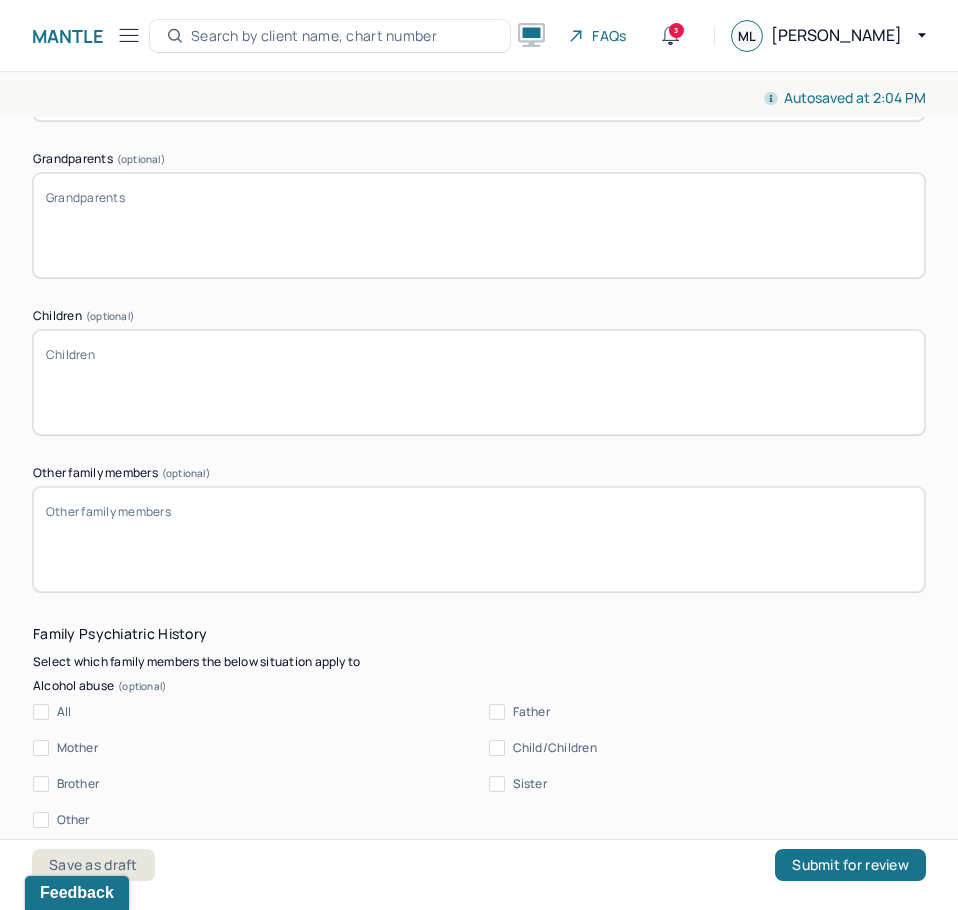 click on "Other family members (optional)" at bounding box center (479, 539) 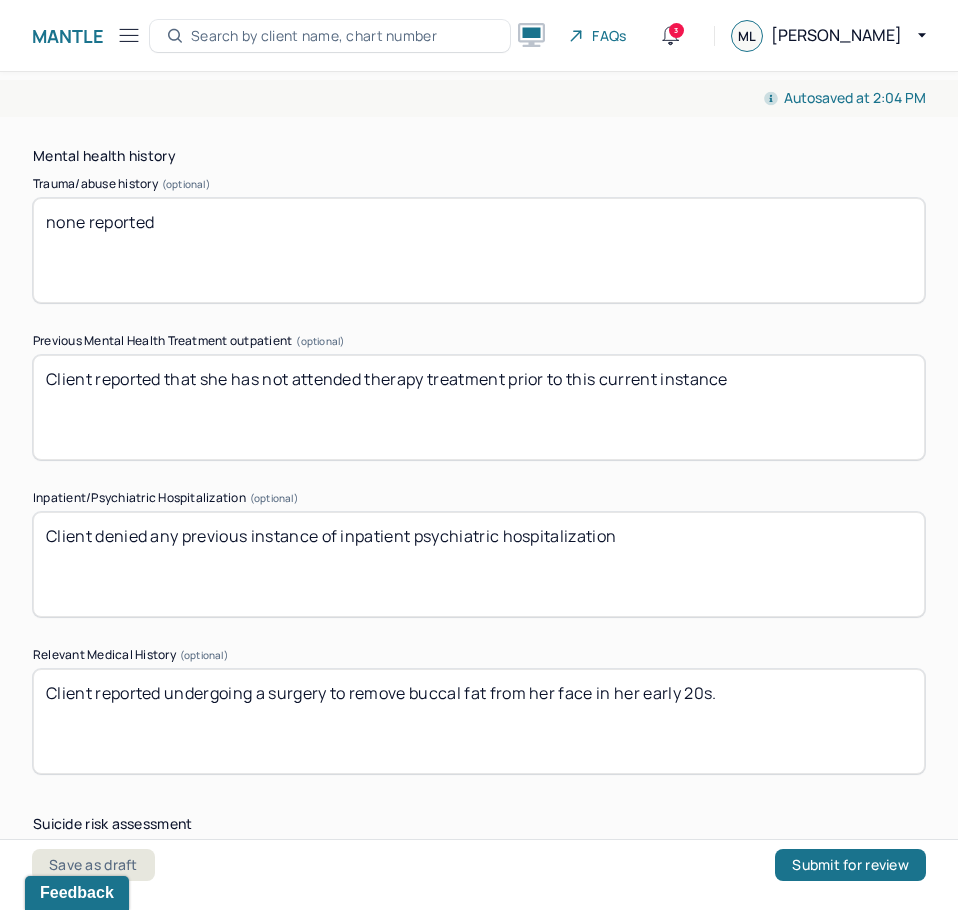 scroll, scrollTop: 6300, scrollLeft: 0, axis: vertical 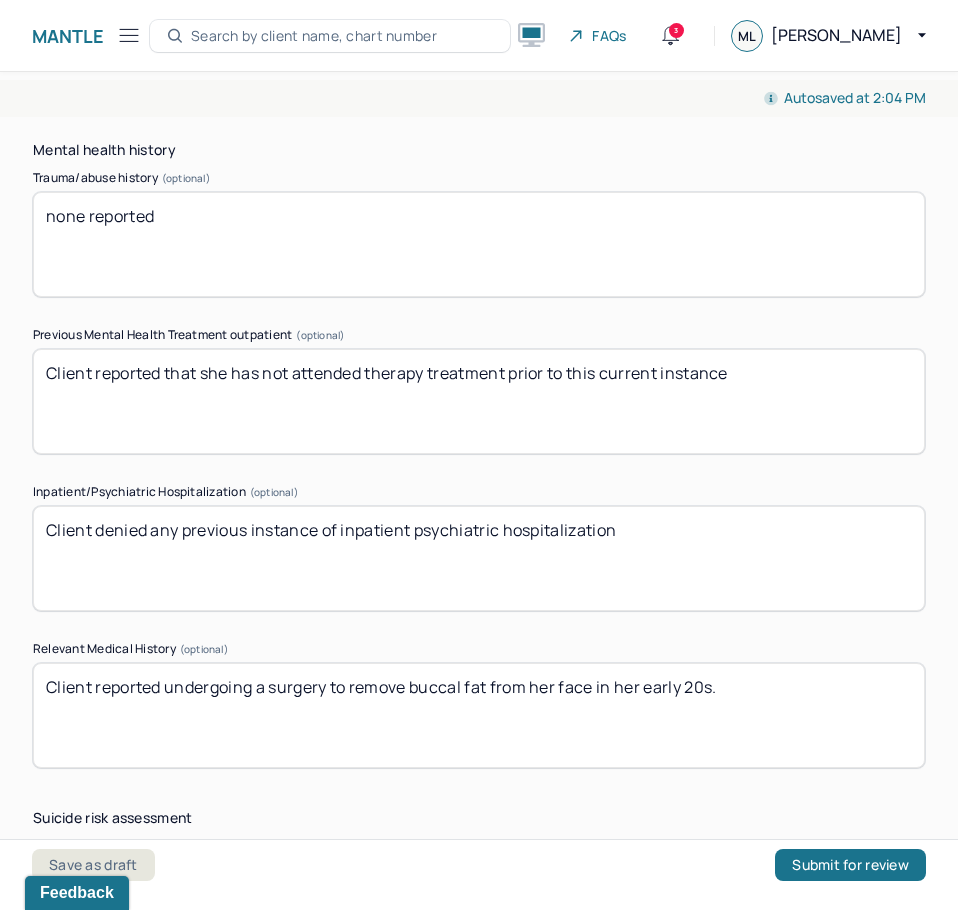 click on "Client reported that she has not attended therapy treatment prior to this current instance" at bounding box center (479, 401) 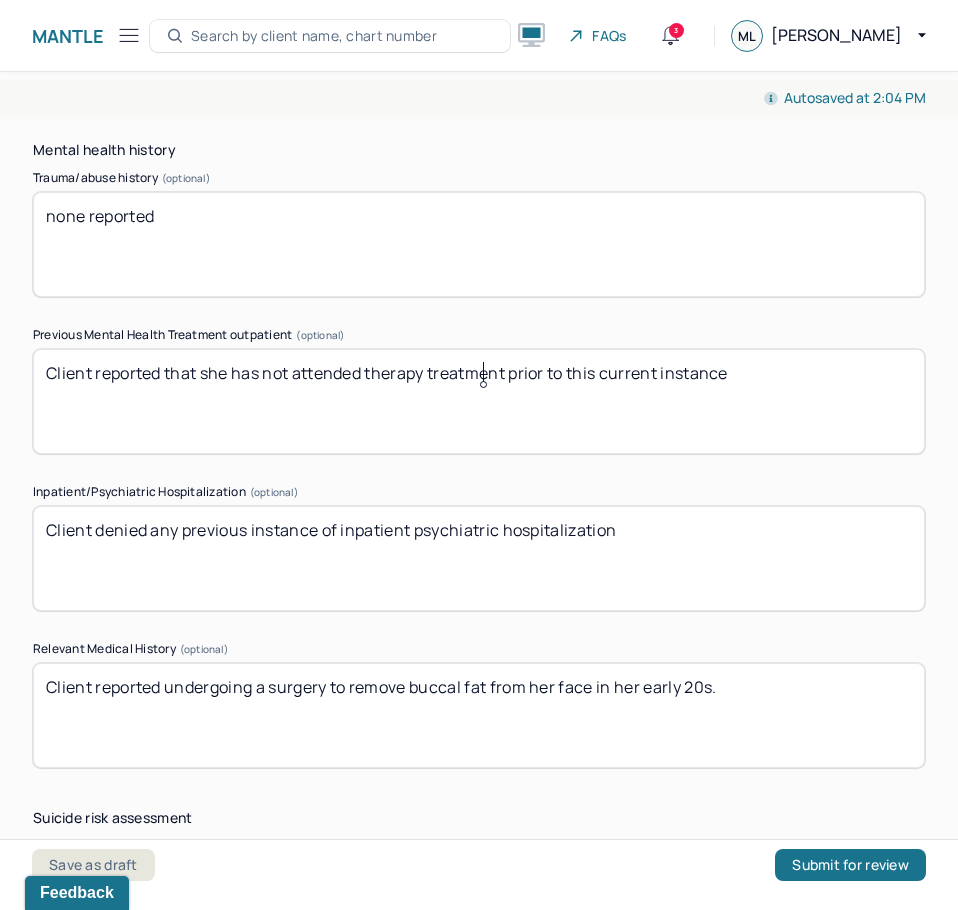 click on "Client denied any previous instance of inpatient psychiatric hospitalization" at bounding box center [479, 558] 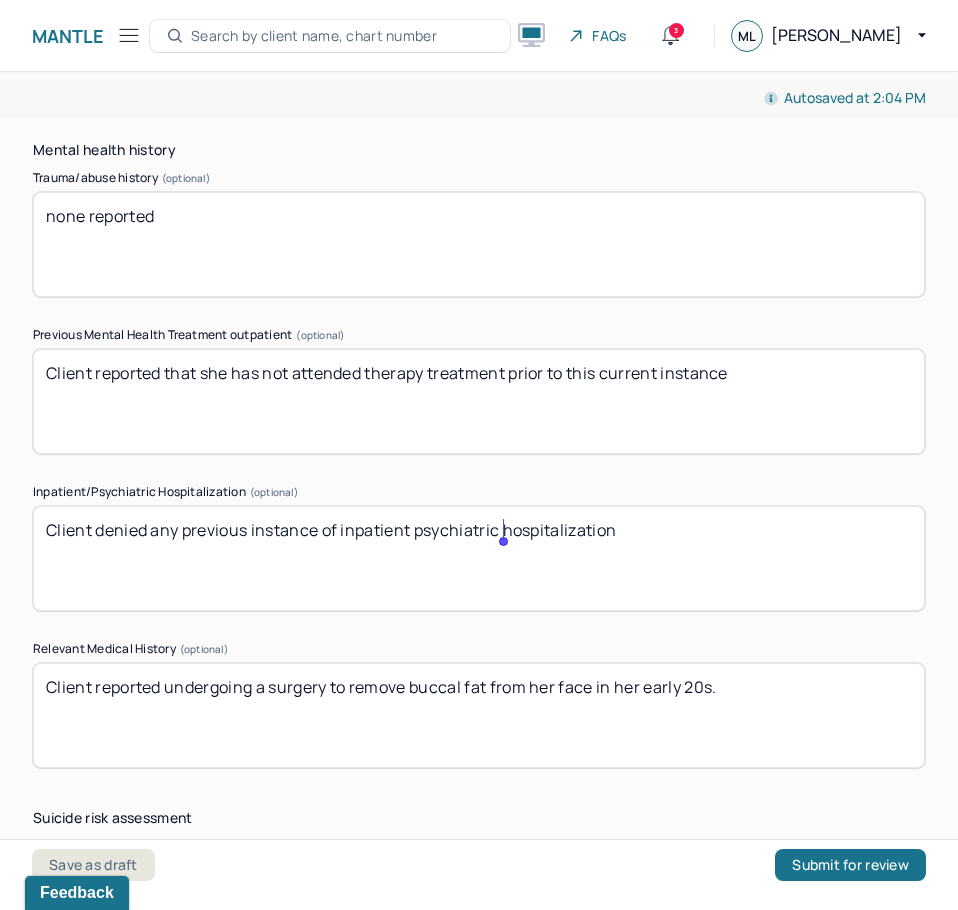click on "Client reported that she has not attended therapy treatment prior to this current instance" at bounding box center [479, 401] 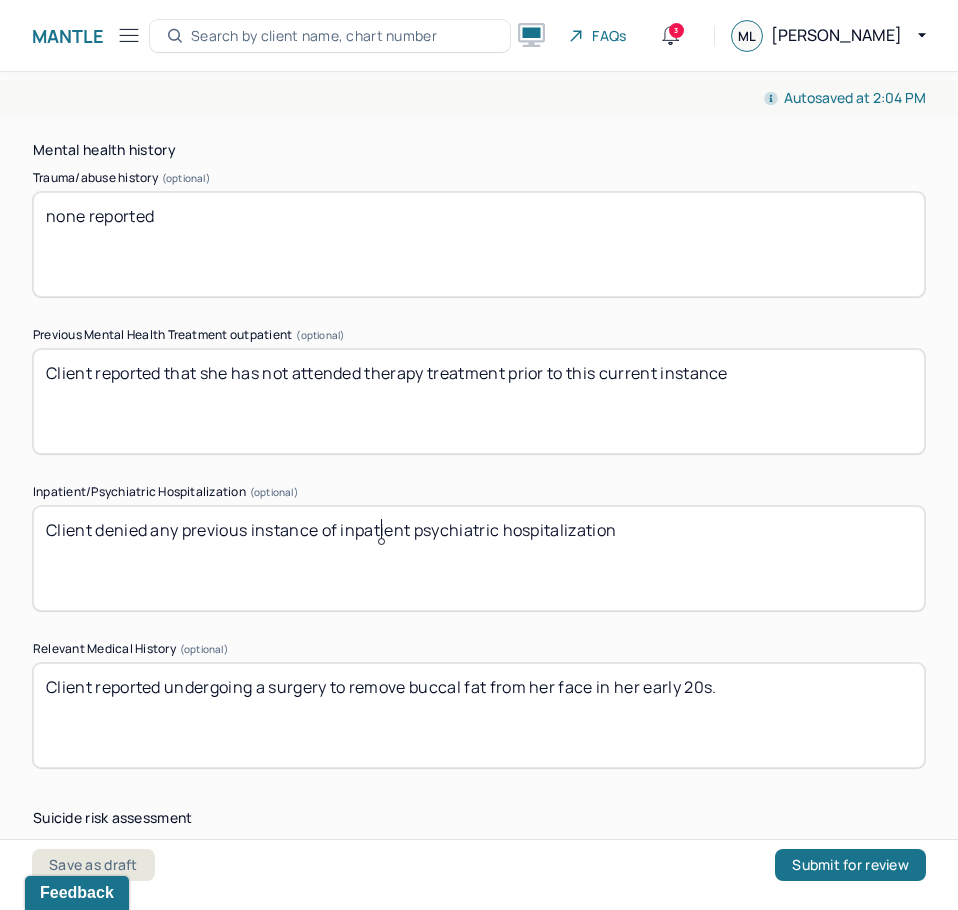 click on "Client denied any previous instance of inpatient psychiatric hospitalization" at bounding box center (479, 558) 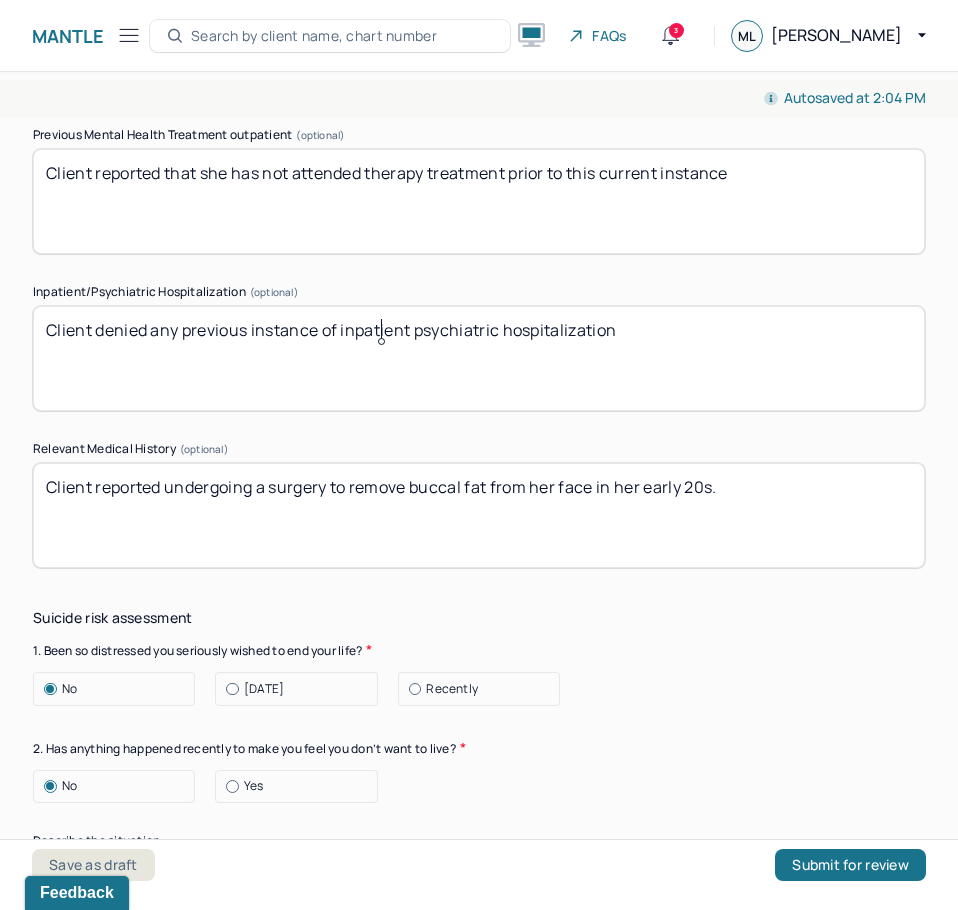 click on "Client reported undergoing a surgery to remove buccal fat from her face in her early 20s." at bounding box center [479, 515] 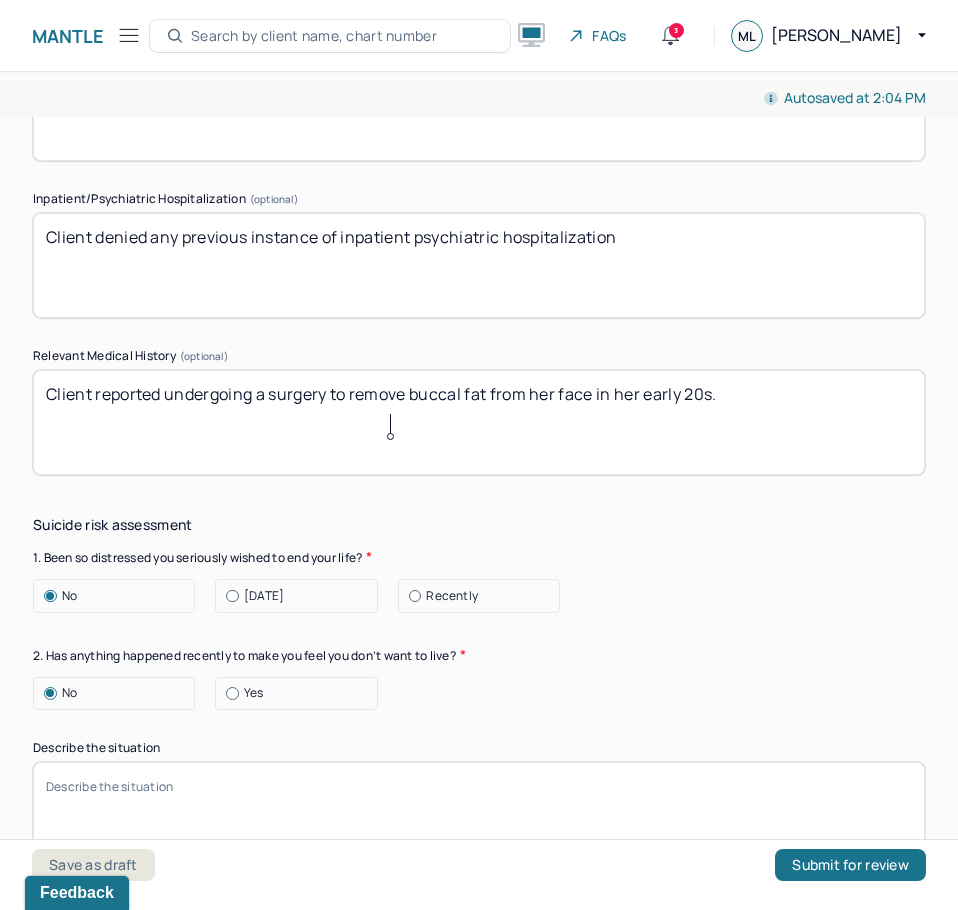 scroll, scrollTop: 6600, scrollLeft: 0, axis: vertical 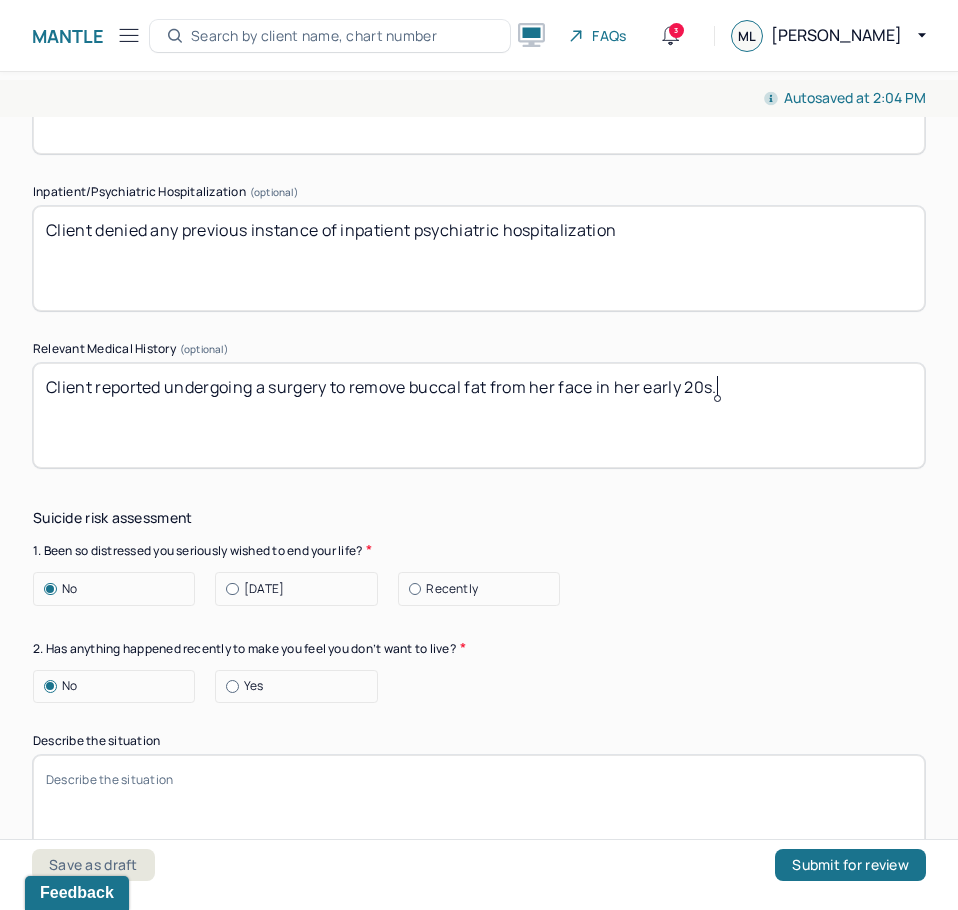 click on "Client reported undergoing a surgery to remove buccal fat from her face in her early 20s." at bounding box center [479, 415] 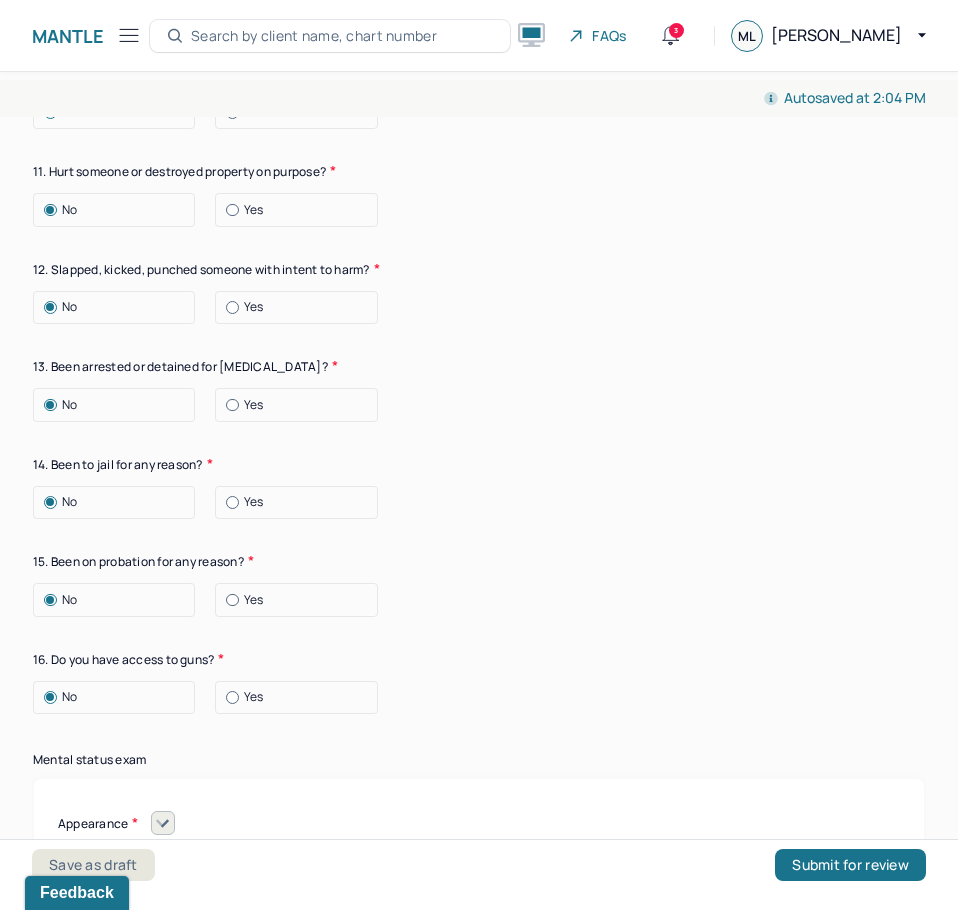 scroll, scrollTop: 8800, scrollLeft: 0, axis: vertical 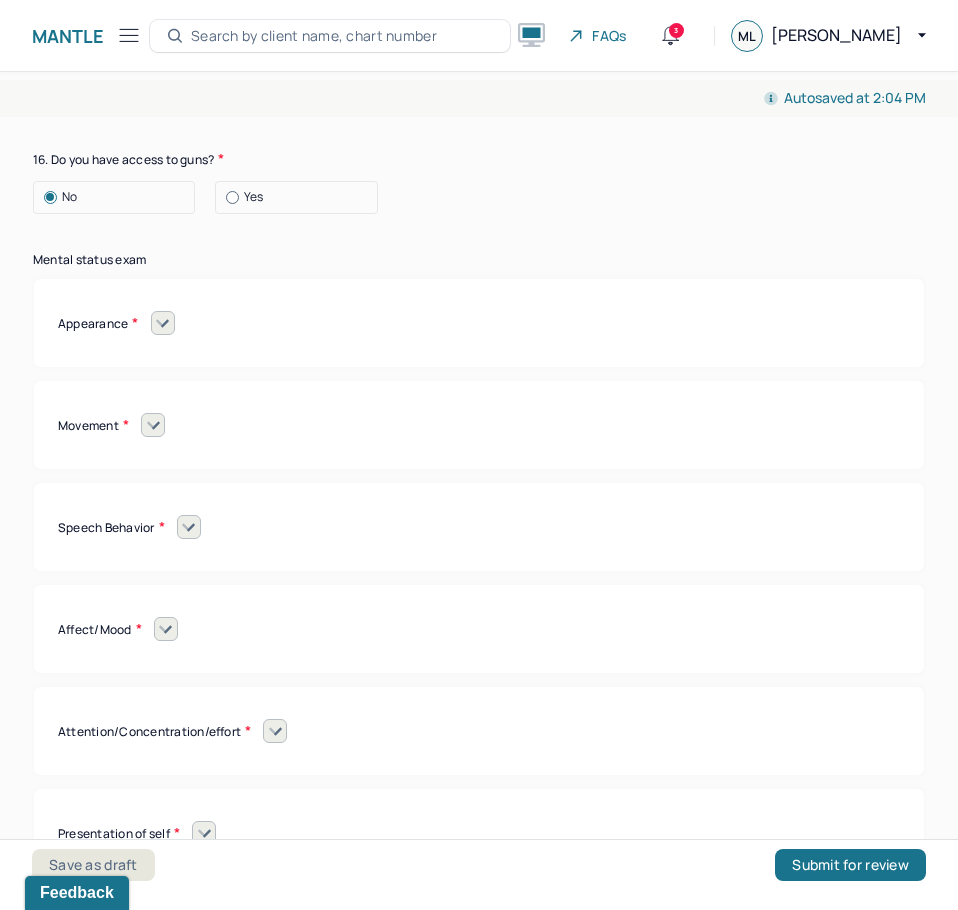 click 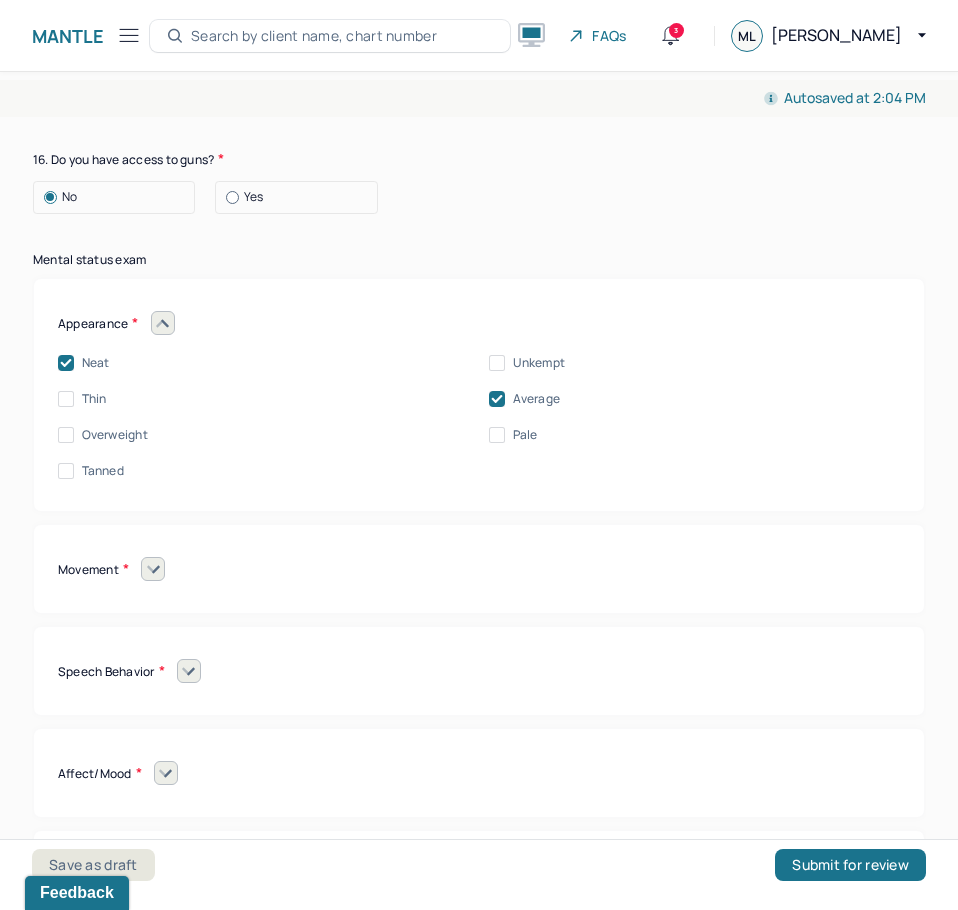 click 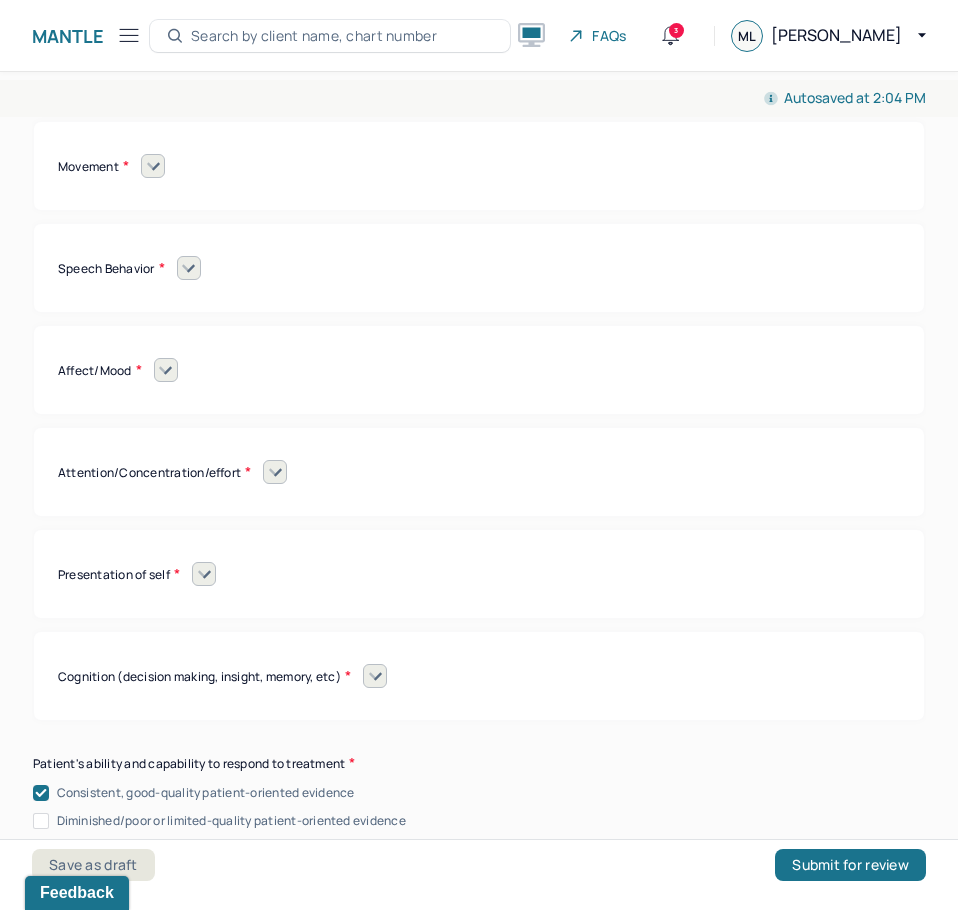 scroll, scrollTop: 9200, scrollLeft: 0, axis: vertical 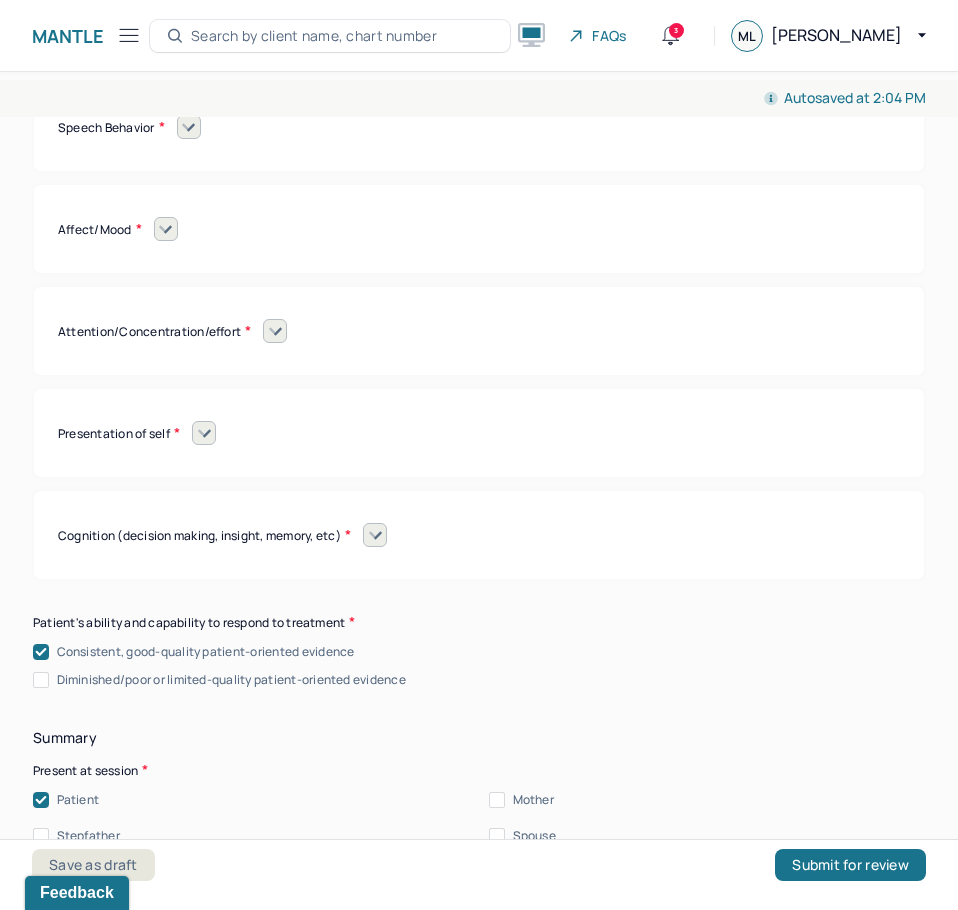 click 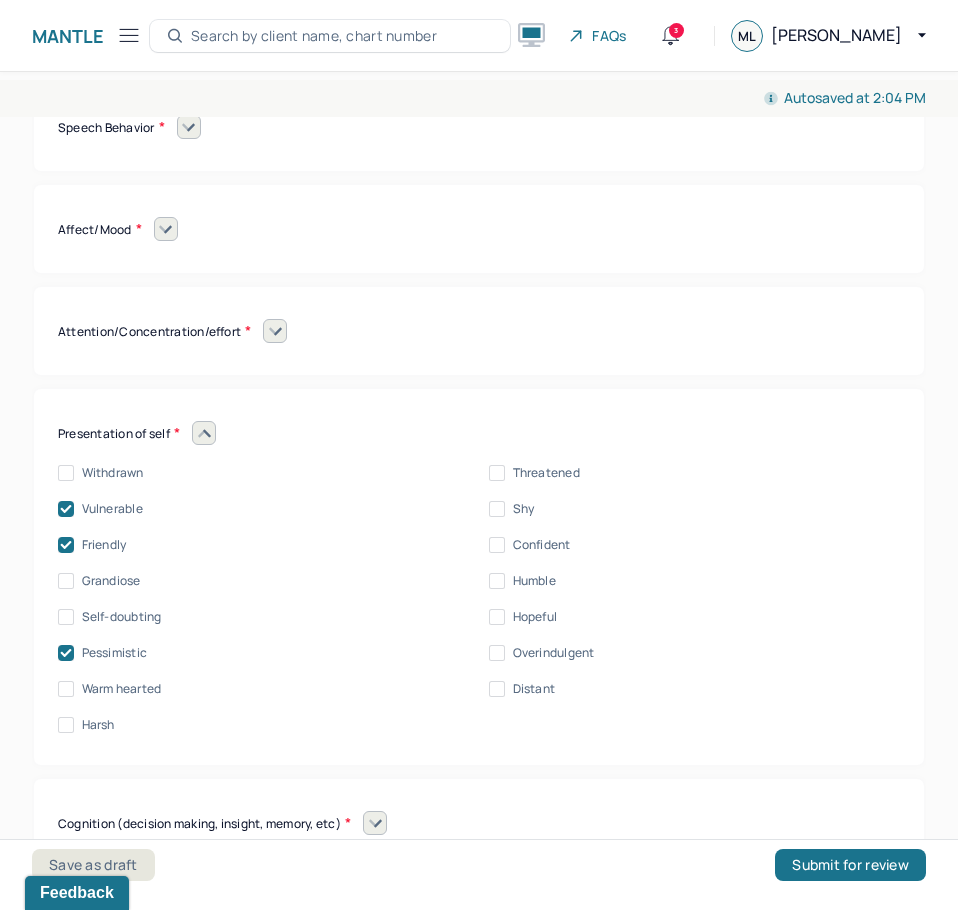 click 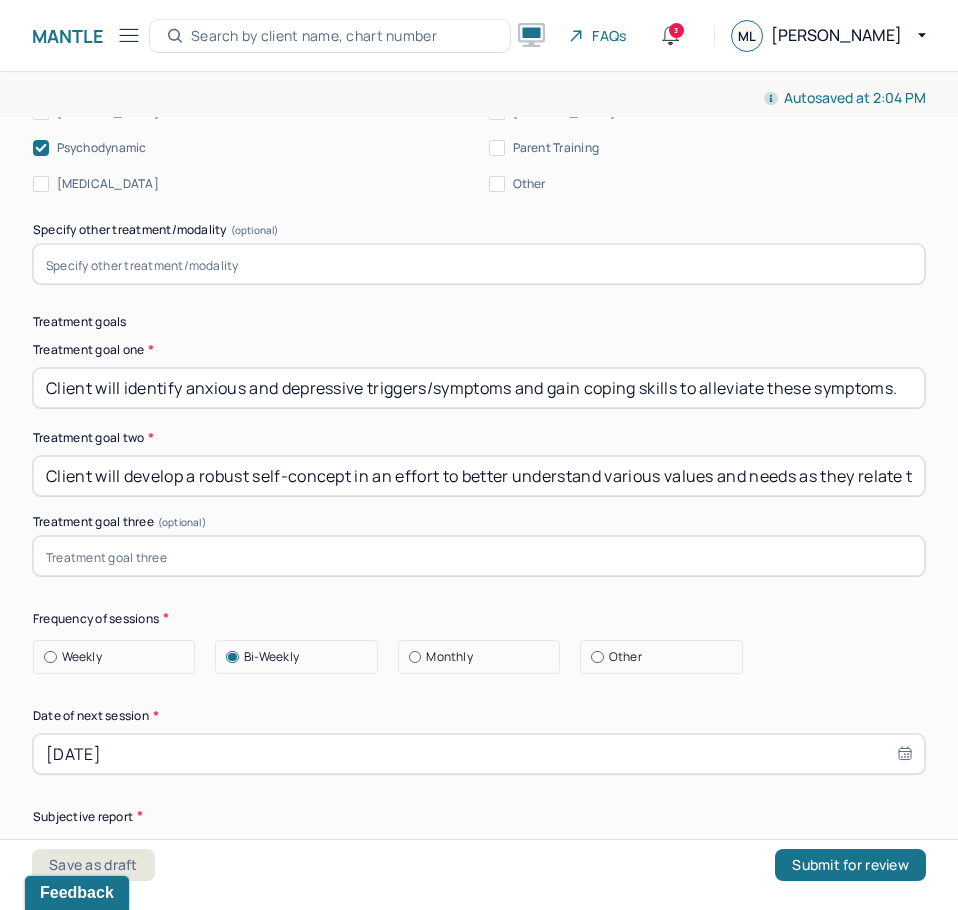 scroll, scrollTop: 10400, scrollLeft: 0, axis: vertical 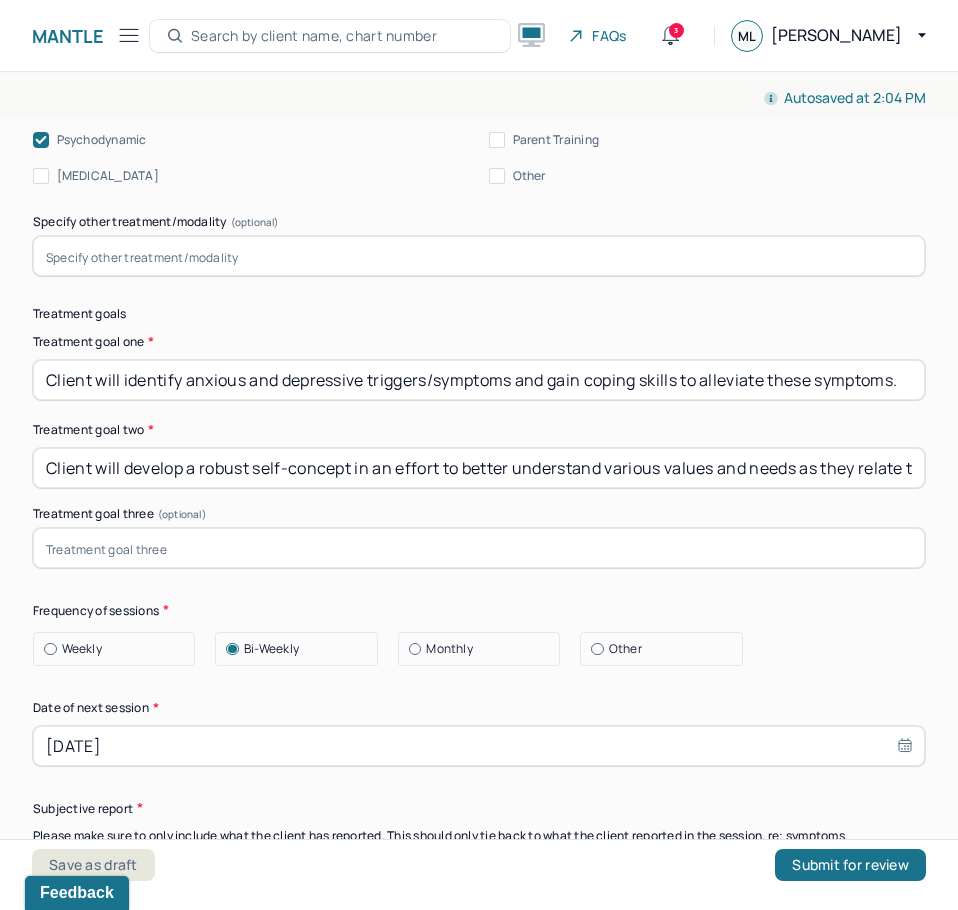 click on "Client will identify anxious and depressive triggers/symptoms and gain coping skills to alleviate these symptoms." at bounding box center [479, 380] 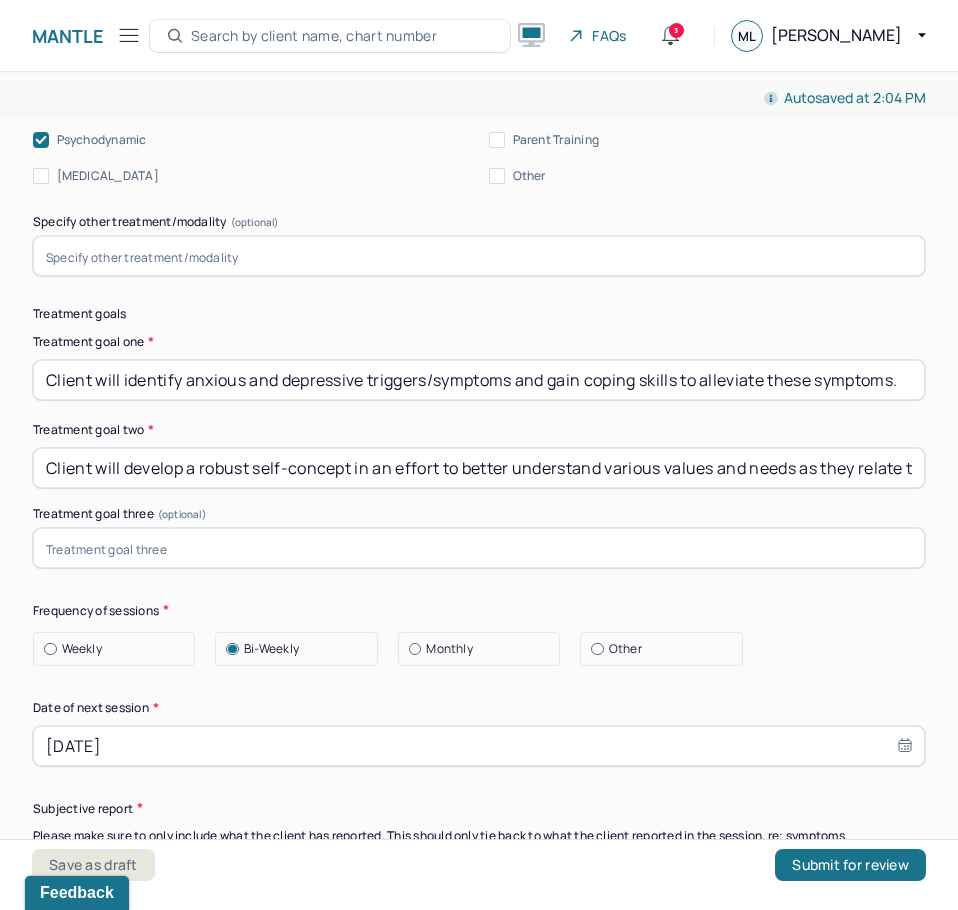 scroll, scrollTop: 0, scrollLeft: 8, axis: horizontal 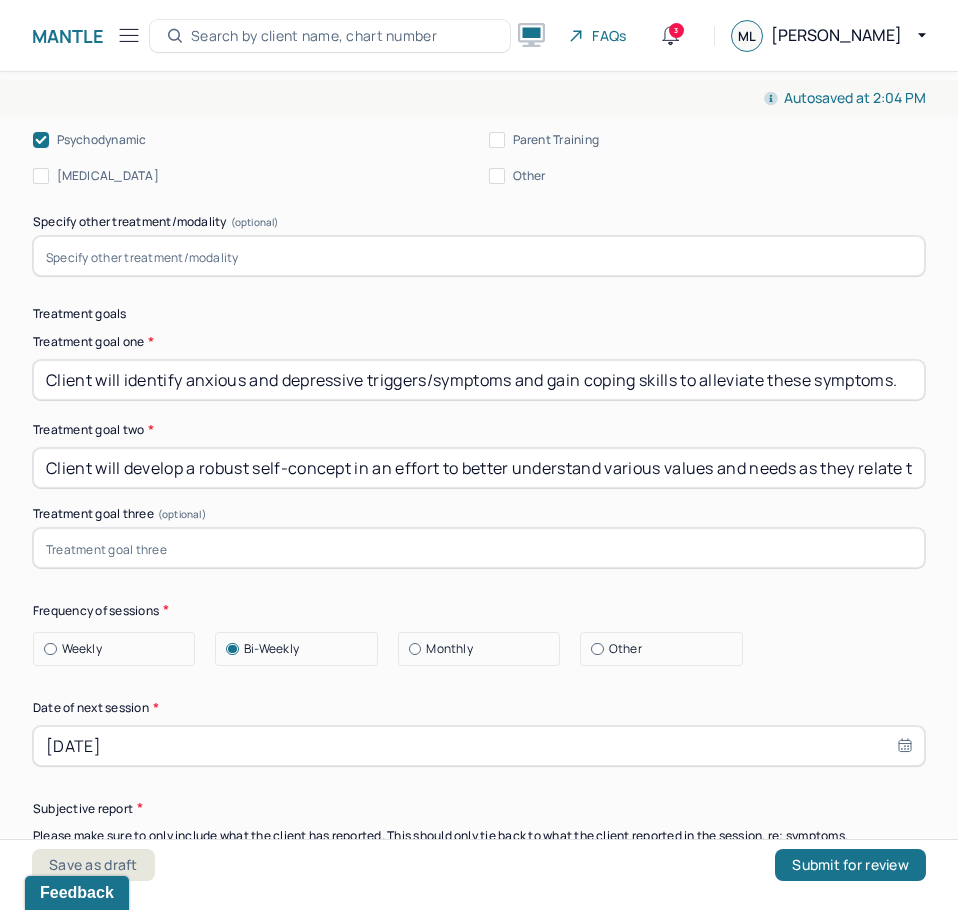 drag, startPoint x: 550, startPoint y: 376, endPoint x: 958, endPoint y: 401, distance: 408.76523 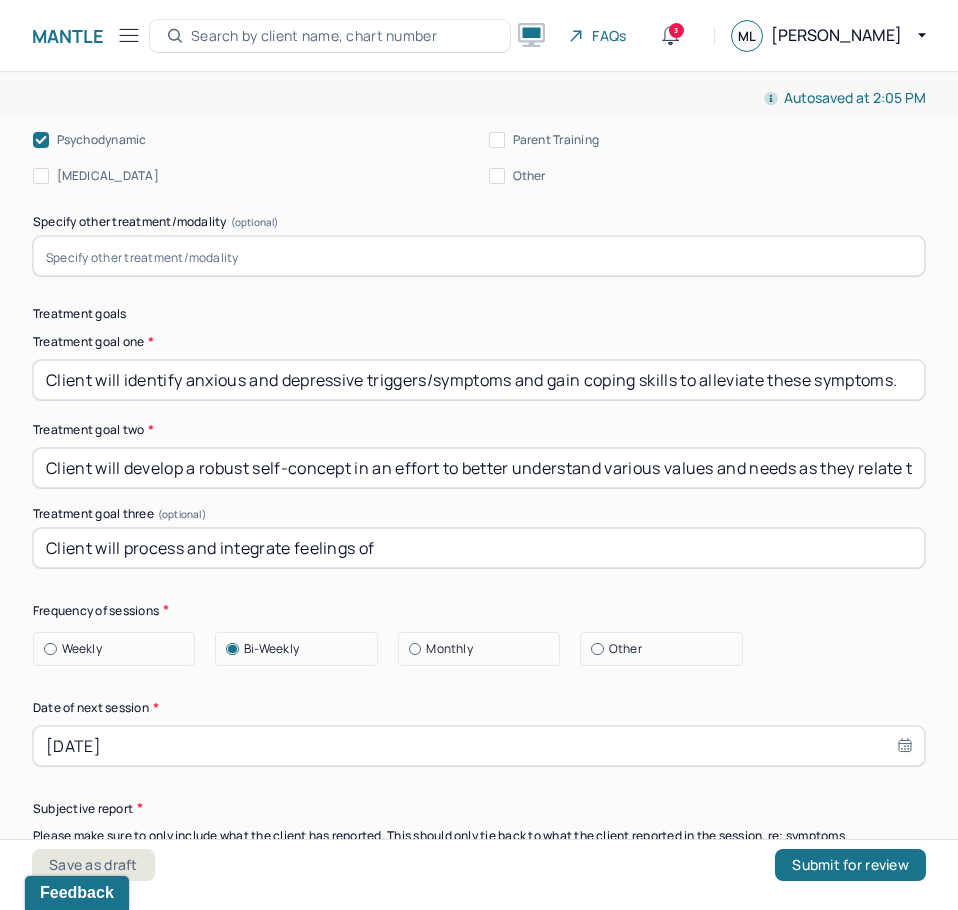 click on "Client will process and integrate feelings of" at bounding box center [479, 548] 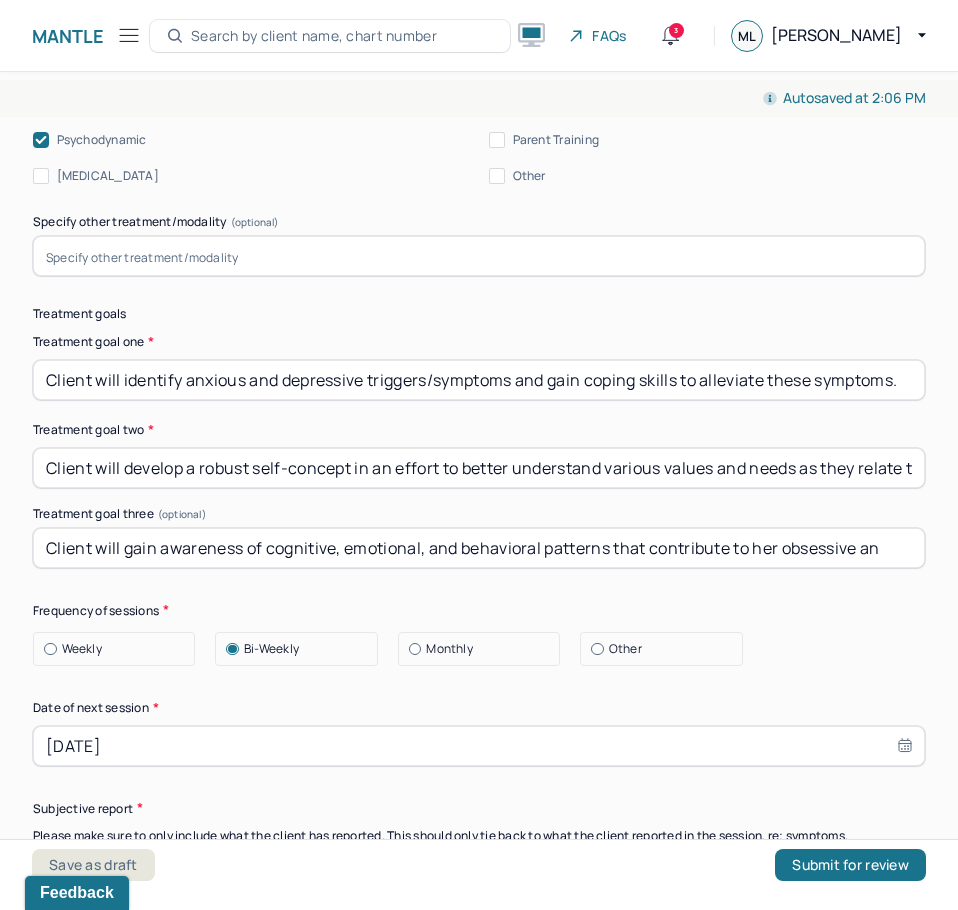 scroll, scrollTop: 0, scrollLeft: 0, axis: both 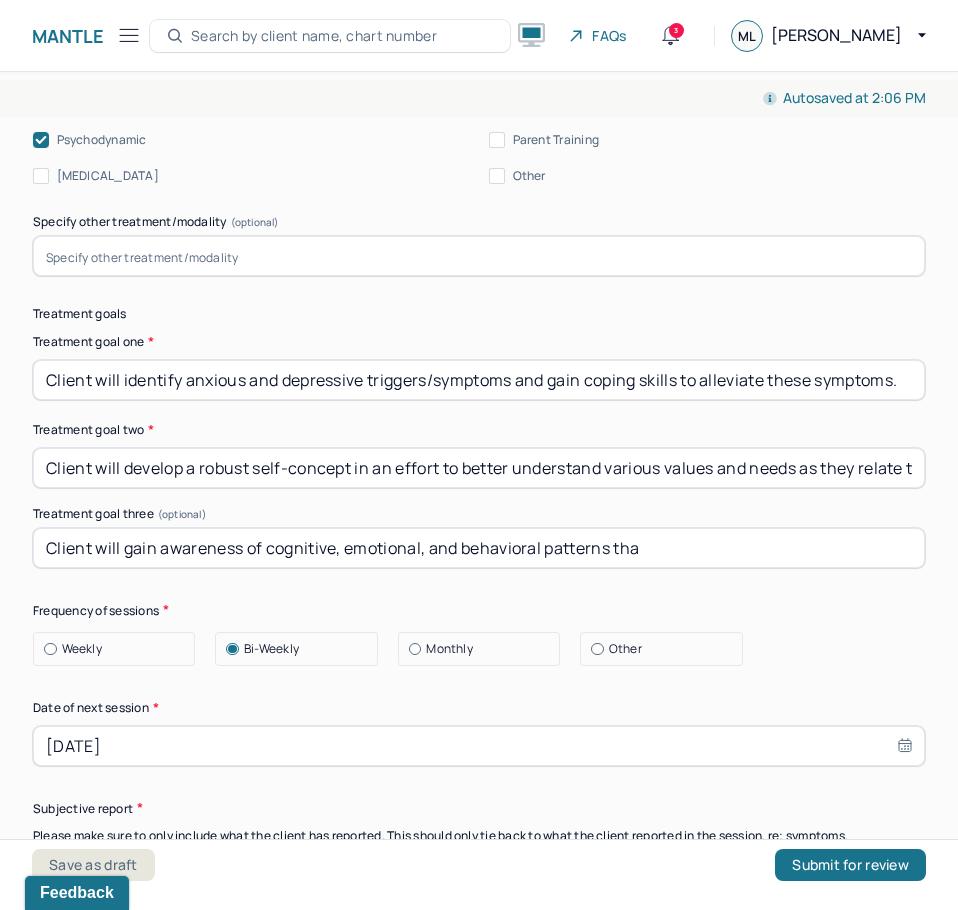 click on "Client will gain awareness of cognitive, emotional, and behavioral patterns tha" at bounding box center [479, 548] 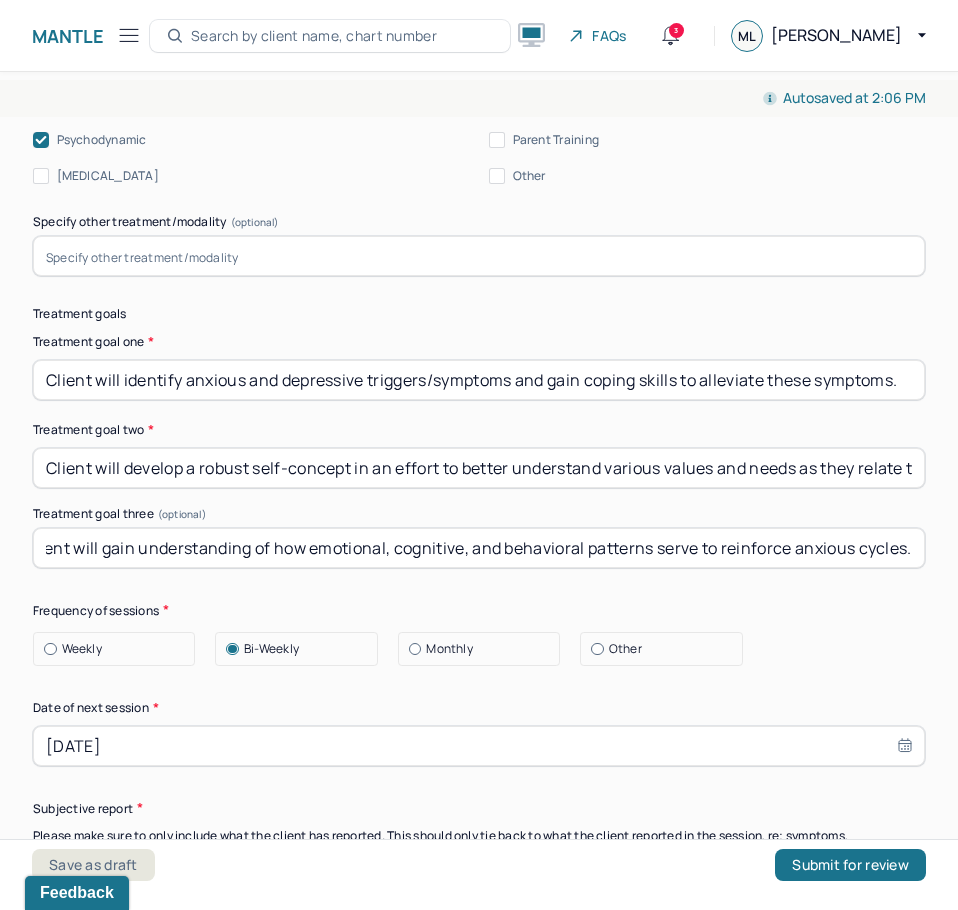 scroll, scrollTop: 0, scrollLeft: 38, axis: horizontal 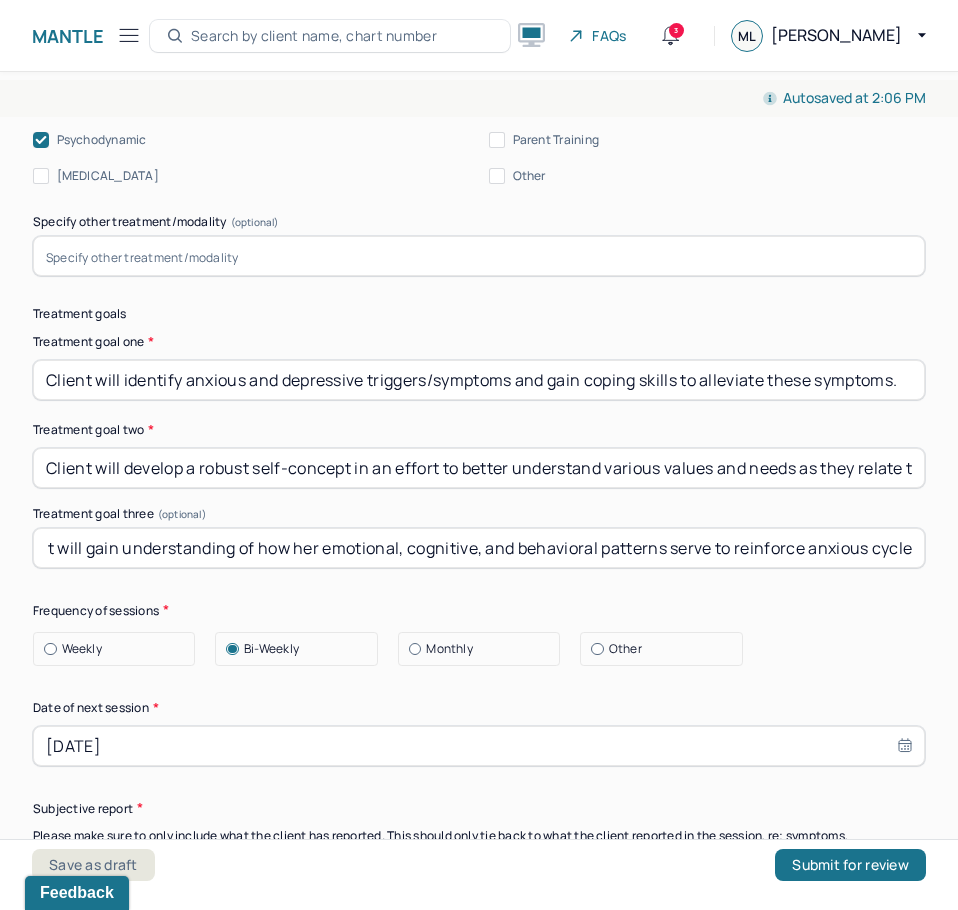 click on "Client will gain understanding of how her emotional, cognitive, and behavioral patterns serve to reinforce anxious cycles." at bounding box center [479, 548] 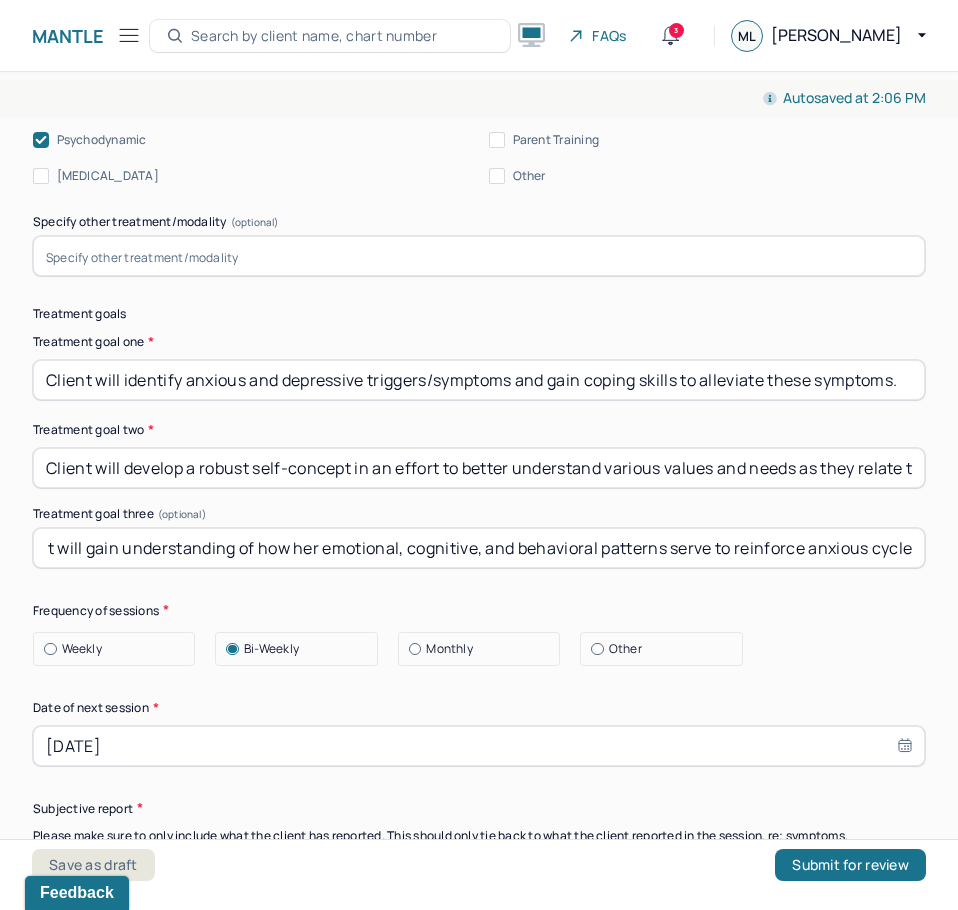 scroll, scrollTop: 0, scrollLeft: 0, axis: both 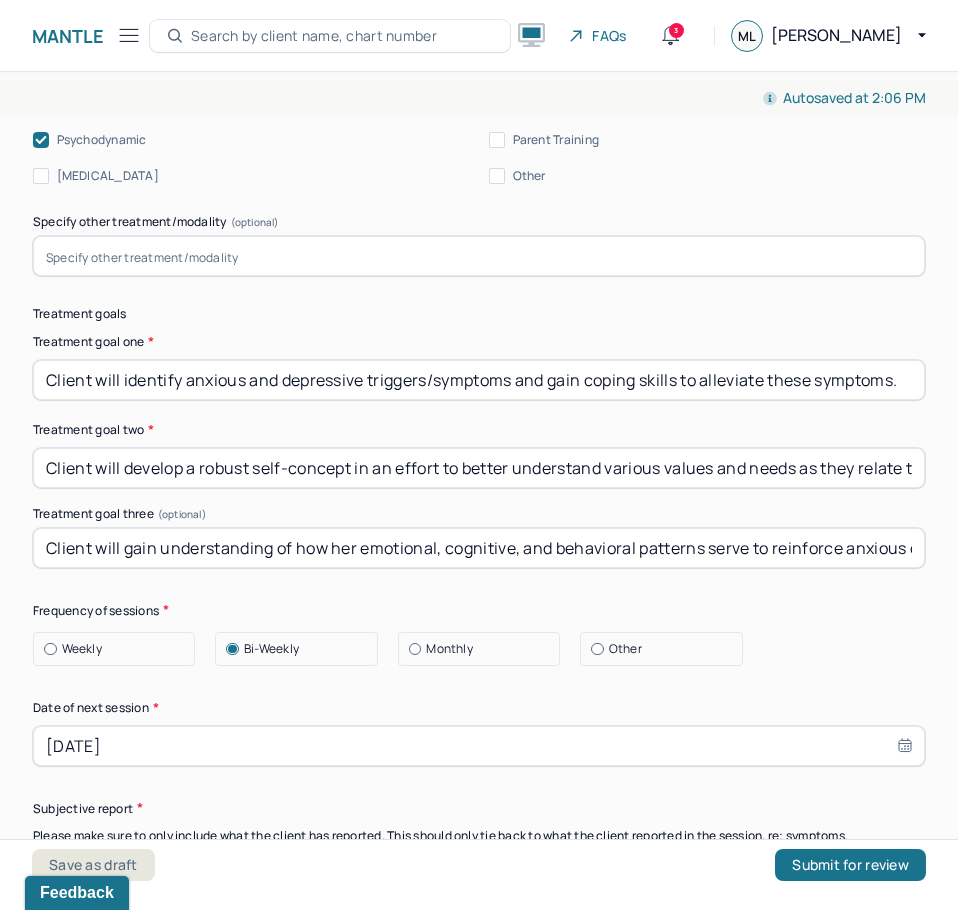 click on "Client will develop a robust self-concept in an effort to better understand various values and needs as they relate to ongoing identity affirmation and expression." at bounding box center (479, 468) 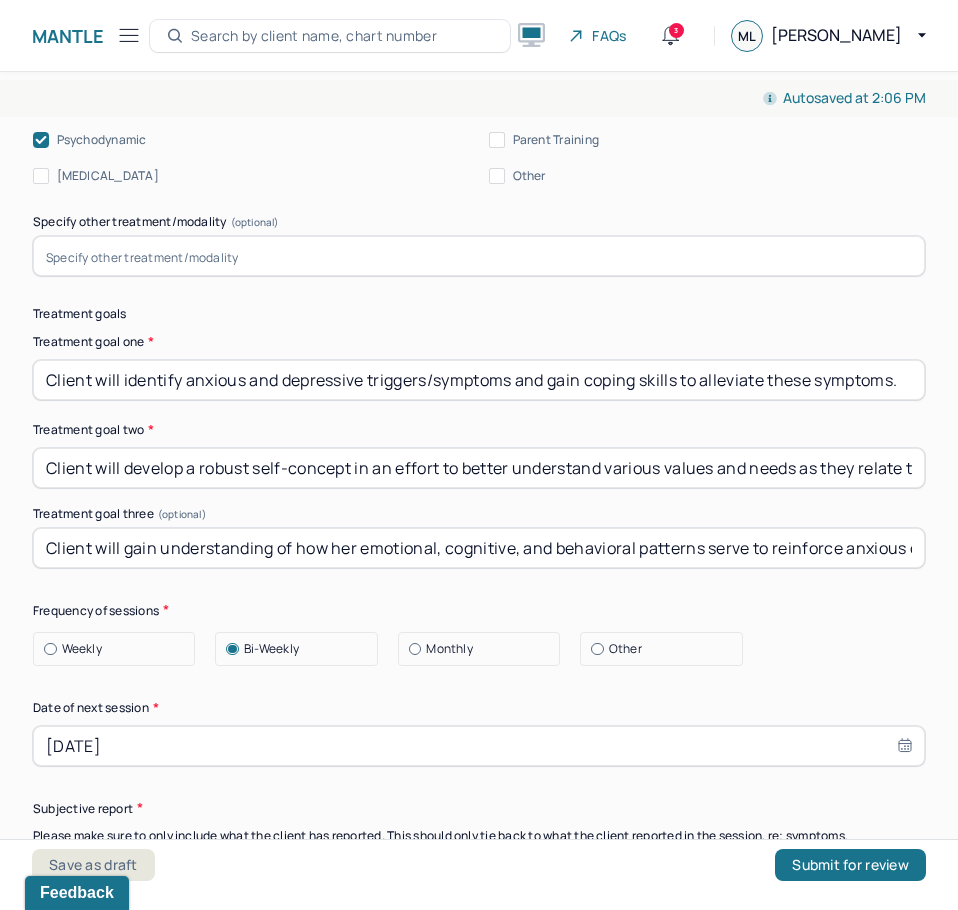 click on "Client will develop a robust self-concept in an effort to better understand various values and needs as they relate to ongoing identity affirmation and expression." at bounding box center (479, 468) 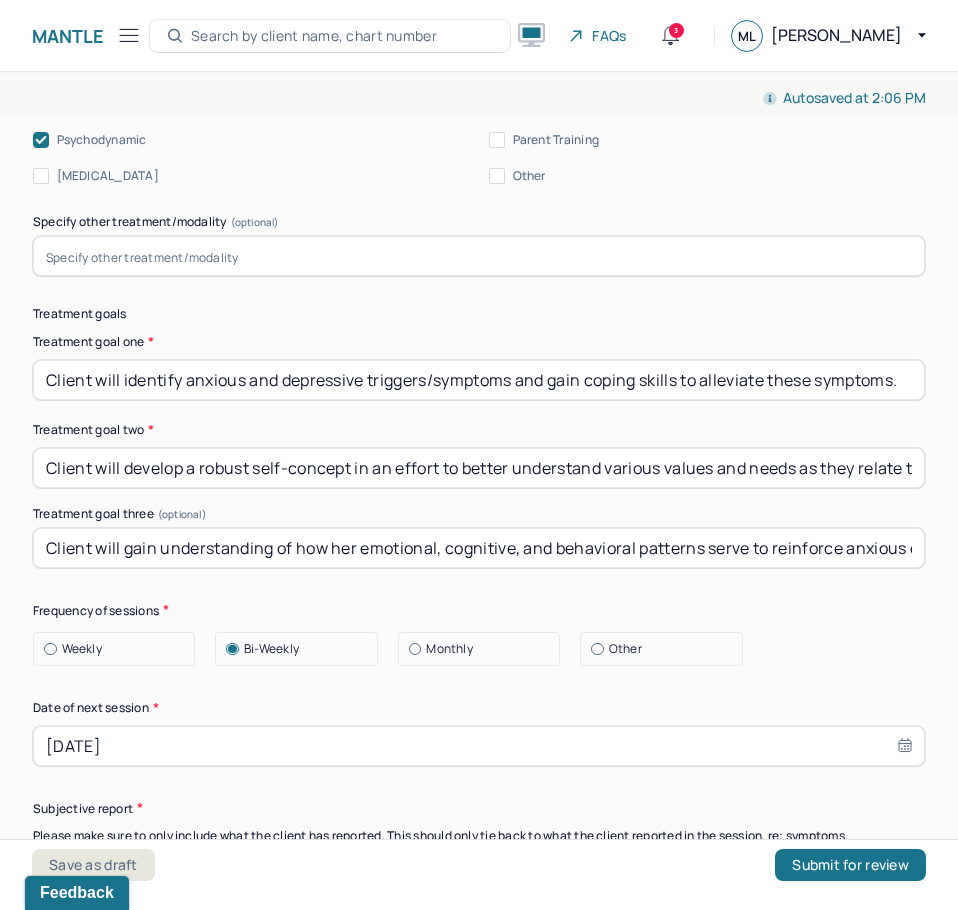 click on "Client will gain understanding of how her emotional, cognitive, and behavioral patterns serve to reinforce anxious cycles." at bounding box center (479, 548) 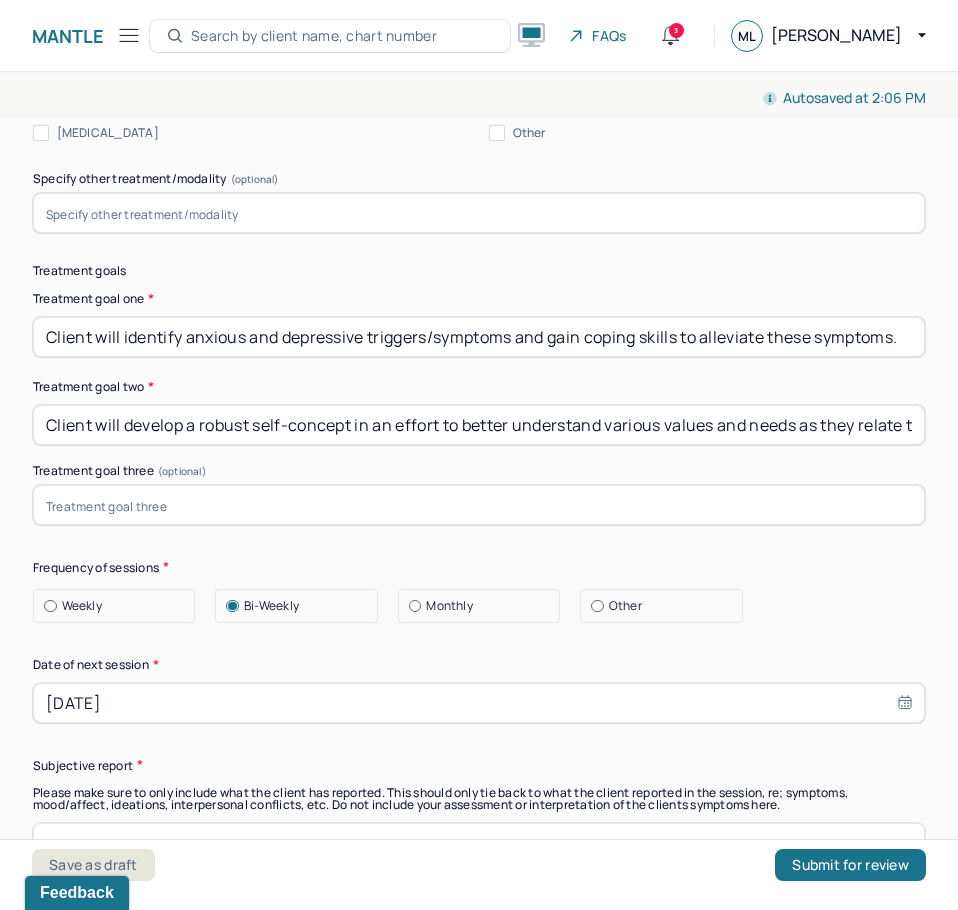 scroll, scrollTop: 10600, scrollLeft: 0, axis: vertical 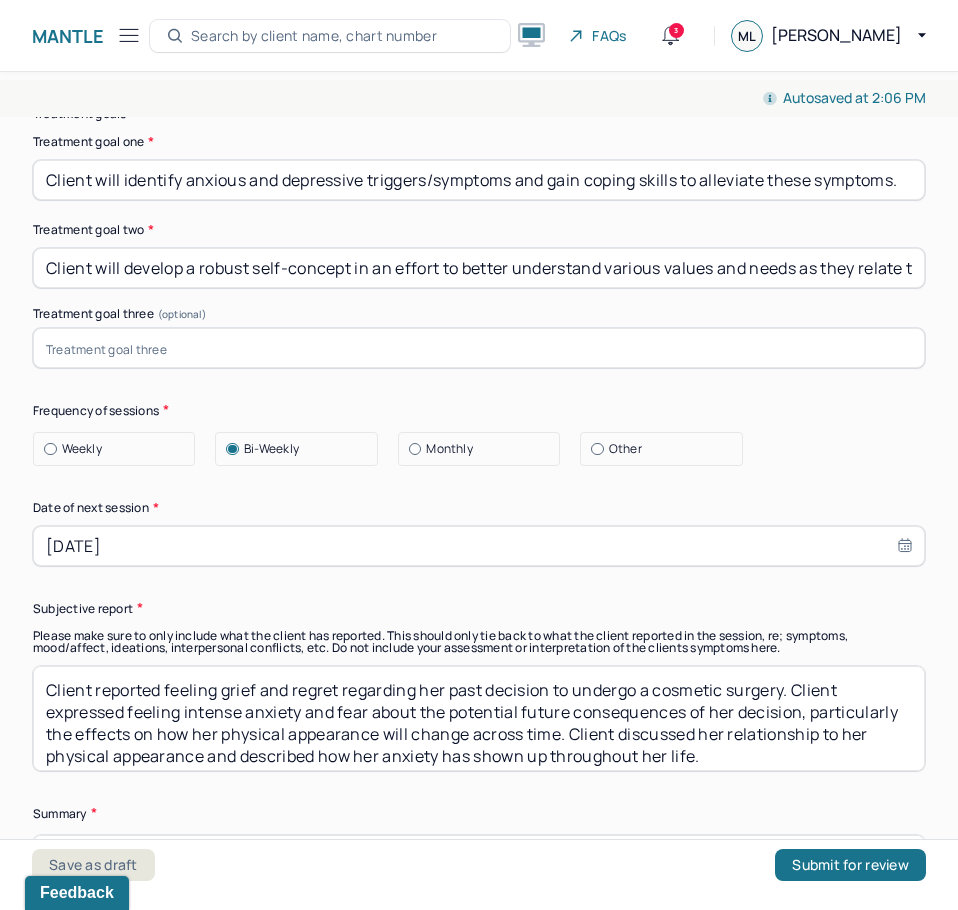 type 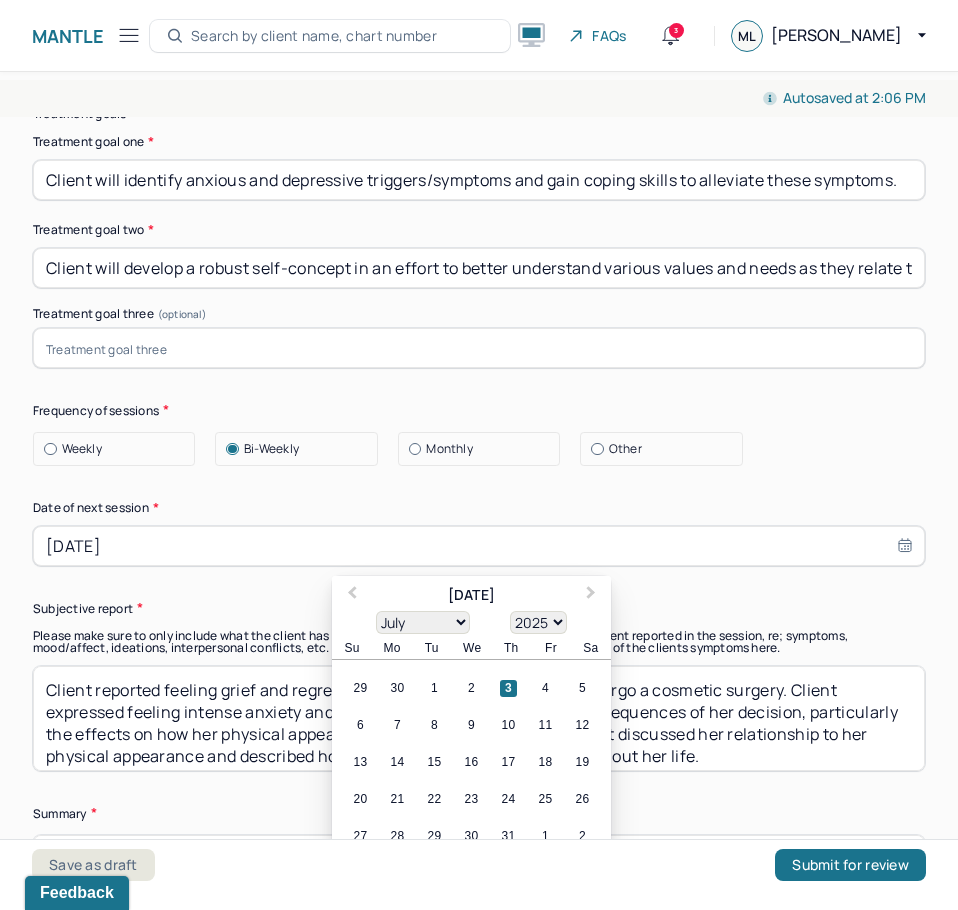 click on "[DATE]" at bounding box center [479, 546] 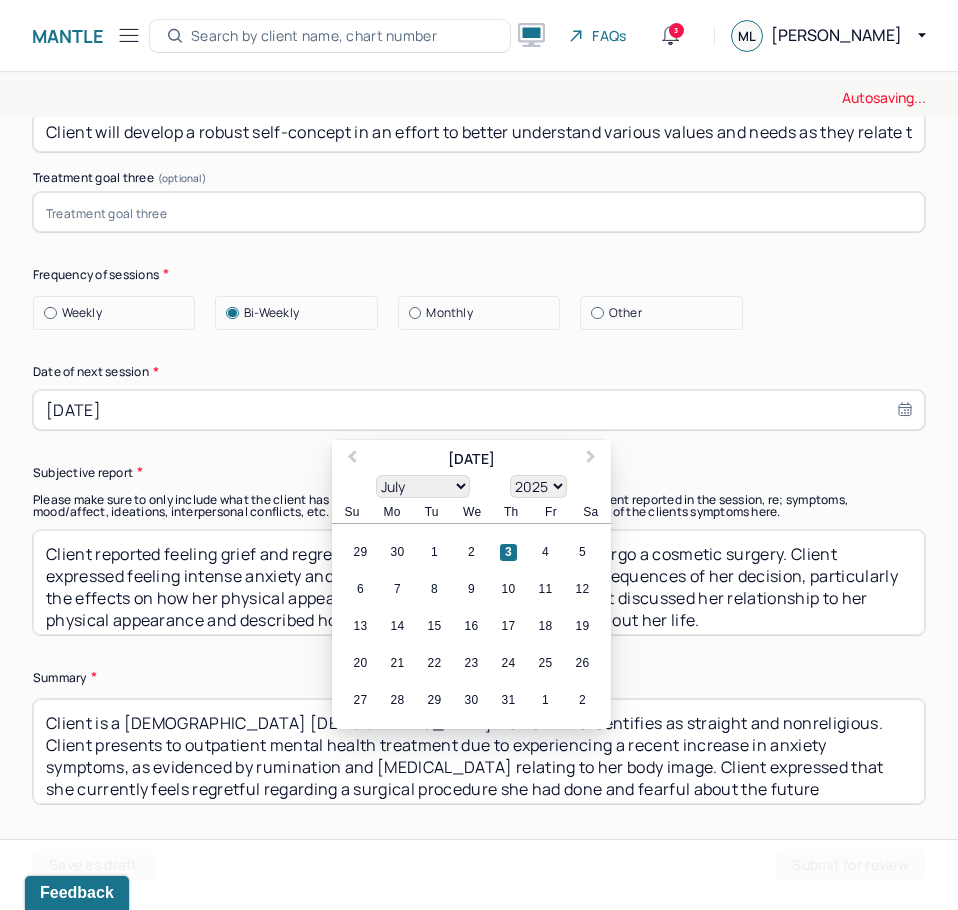 scroll, scrollTop: 10800, scrollLeft: 0, axis: vertical 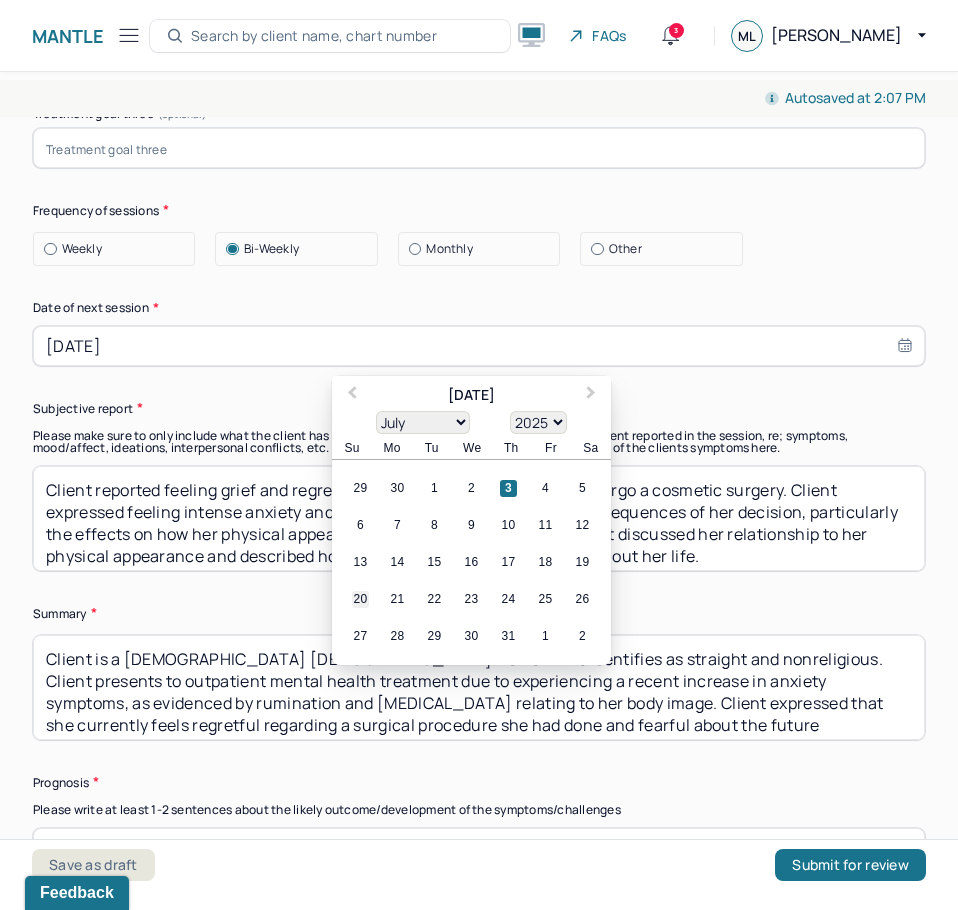 click on "20" at bounding box center [360, 599] 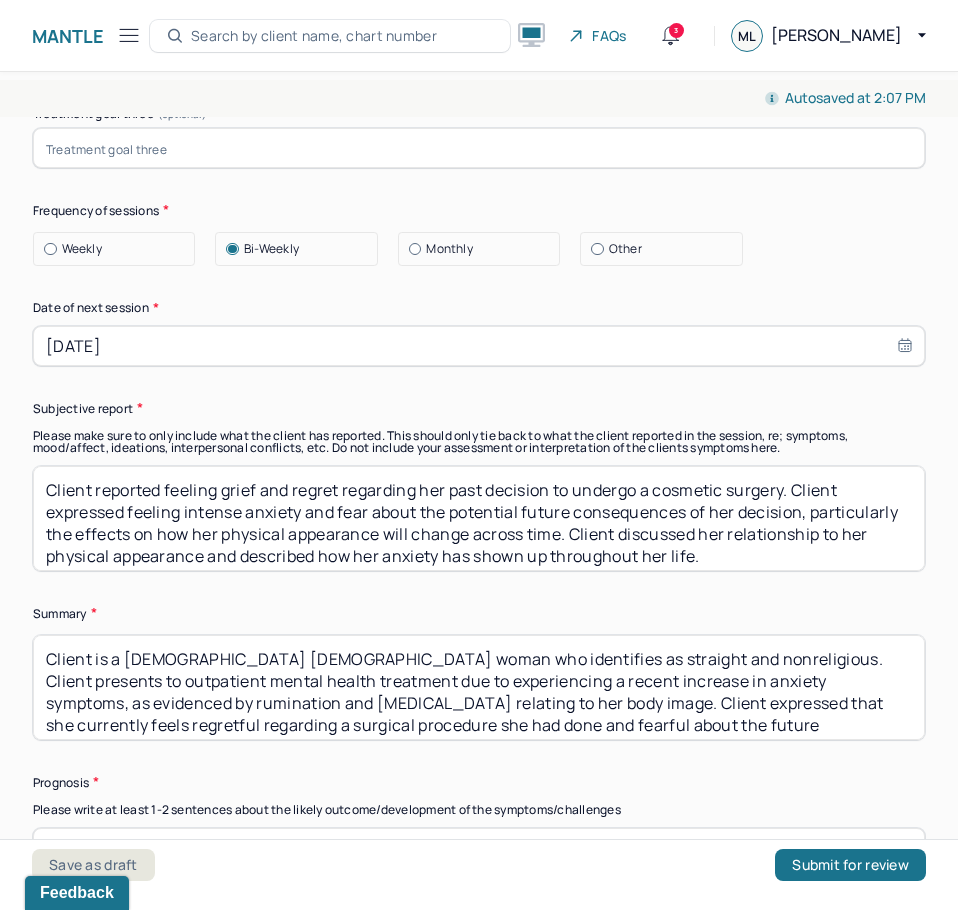 click on "Client reported feeling grief and regret regarding her past decision to undergo a cosmetic surgery. Client expressed feeling intense anxiety and fear about the potential future consequences of her decision, particularly the effects on how her physical appearance will change across time. Client discussed her relationship to her physical appearance and described how her anxiety has shown up throughout her life." at bounding box center [479, 518] 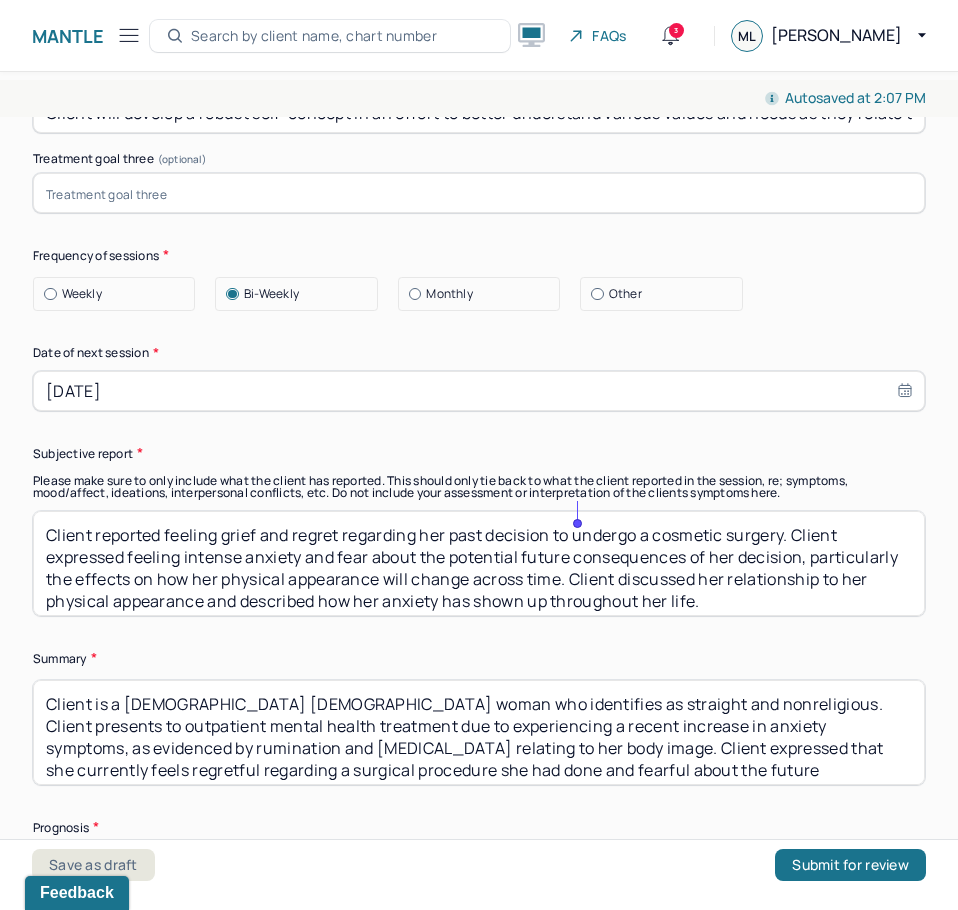 scroll, scrollTop: 10800, scrollLeft: 0, axis: vertical 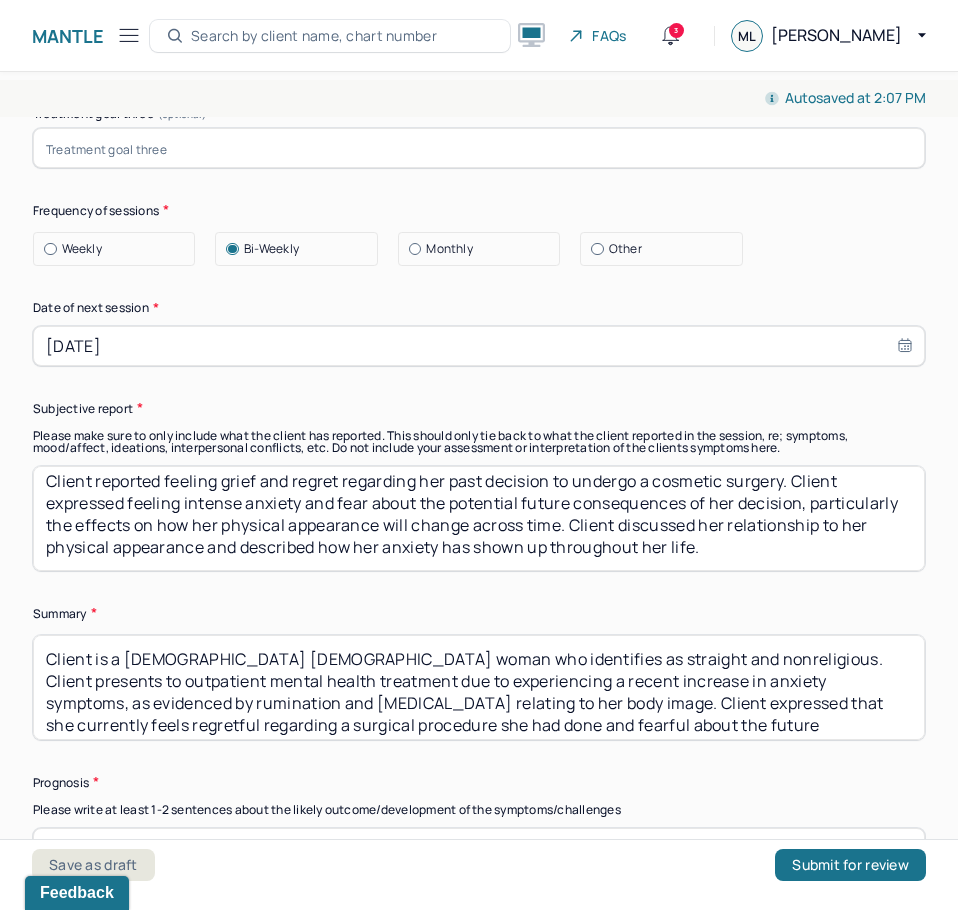 click on "Client reported feeling grief and regret regarding her past decision to undergo a cosmetic surgery. Client expressed feeling intense anxiety and fear about the potential future consequences of her decision, particularly the effects on how her physical appearance will change across time. Client discussed her relationship to her physical appearance and described how her anxiety has shown up throughout her life." at bounding box center [479, 518] 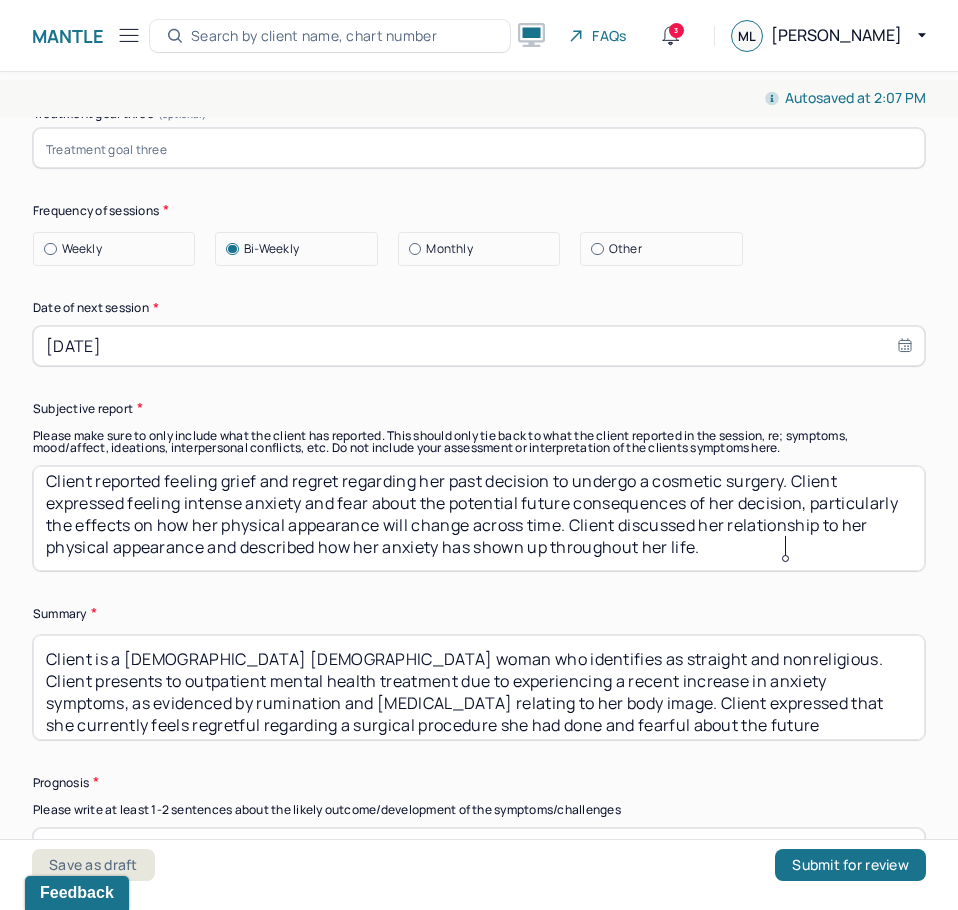 click on "Client reported feeling grief and regret regarding her past decision to undergo a cosmetic surgery. Client expressed feeling intense anxiety and fear about the potential future consequences of her decision, particularly the effects on how her physical appearance will change across time. Client discussed her relationship to her physical appearance and described how her anxiety has shown up throughout her life." at bounding box center (479, 518) 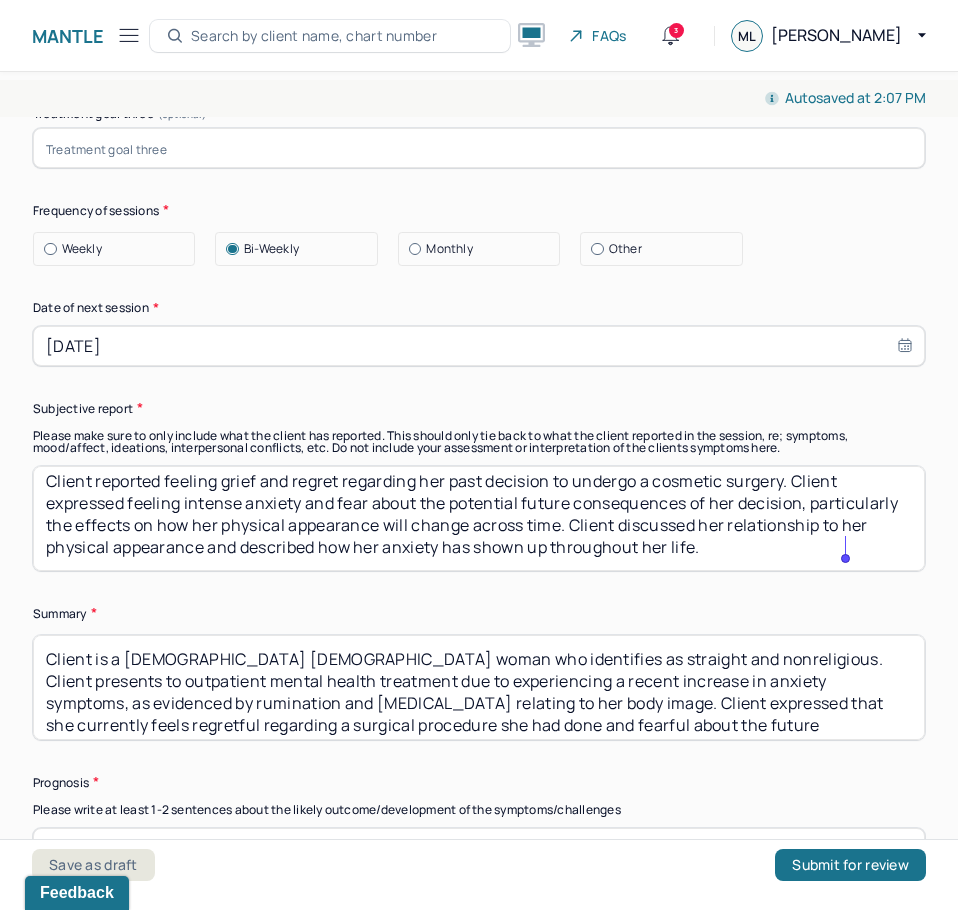 click on "Client reported feeling grief and regret regarding her past decision to undergo a cosmetic surgery. Client expressed feeling intense anxiety and fear about the potential future consequences of her decision, particularly the effects on how her physical appearance will change across time. Client discussed her relationship to her physical appearance and described how her anxiety has shown up throughout her life." at bounding box center (479, 518) 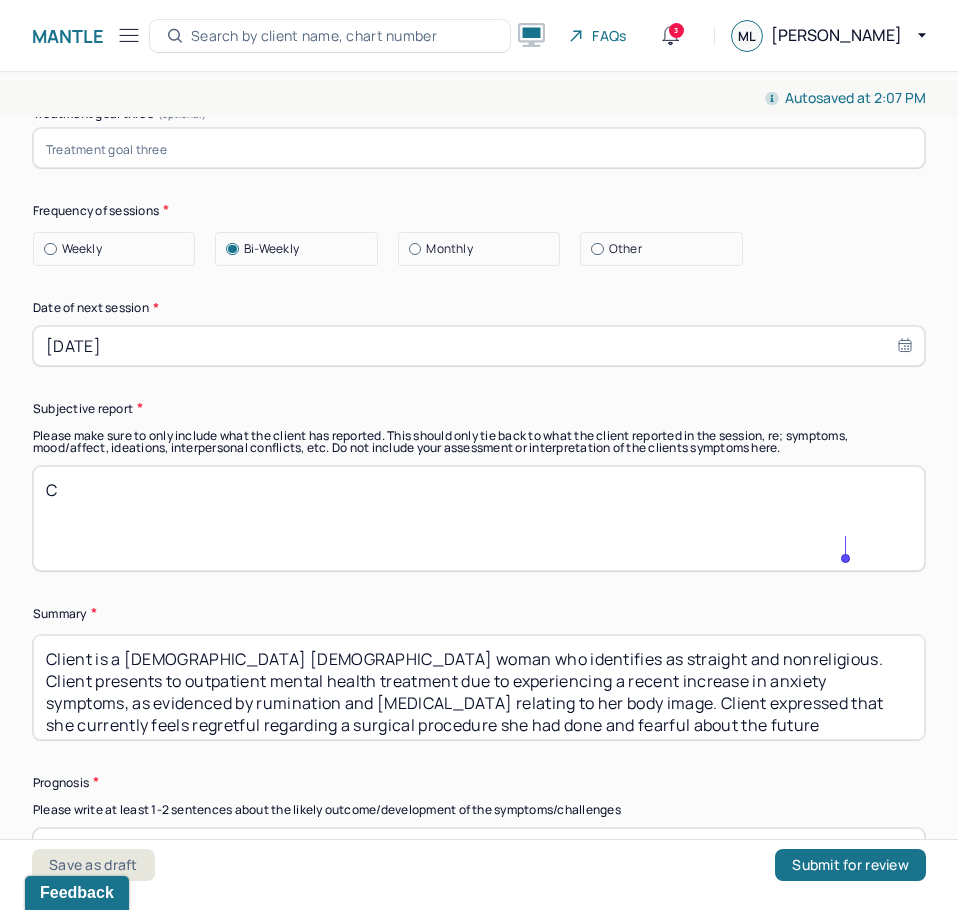 scroll, scrollTop: 0, scrollLeft: 0, axis: both 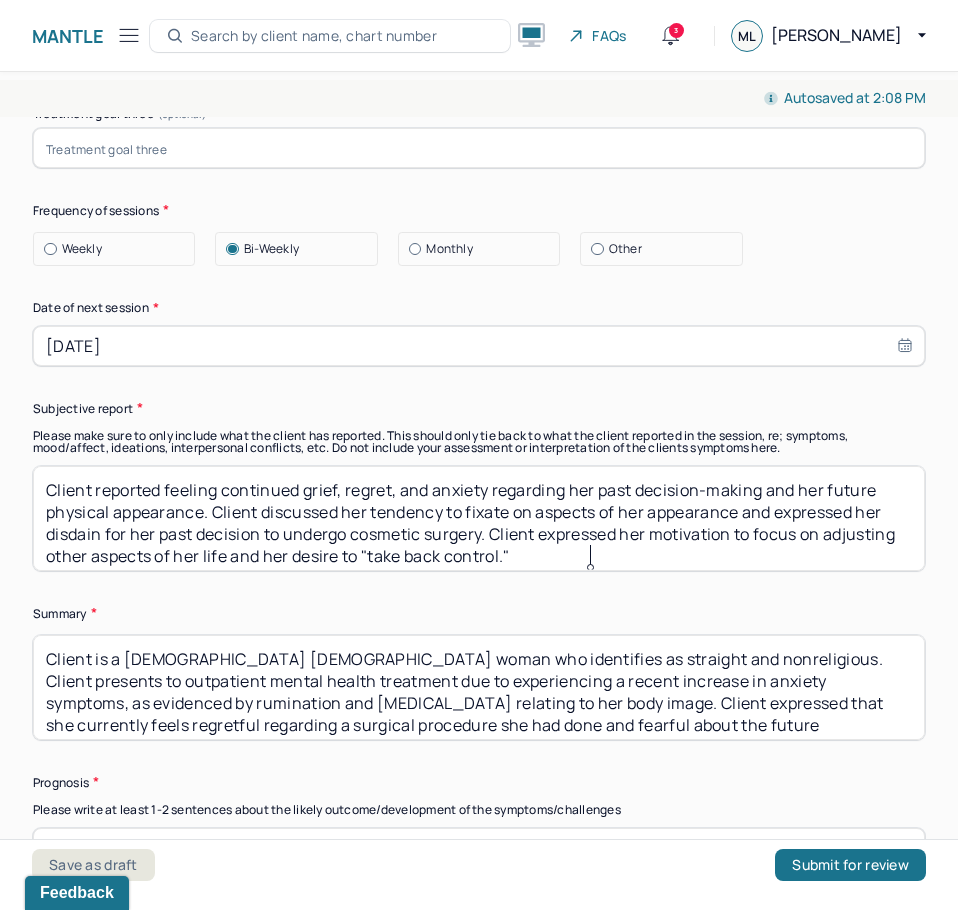 click on "Client reported feeling continued grief, regret, and anxiety regarding her past decision-making and her future physical appearance. Client discussed her tendency to fixate on aspects of her appearance and expressed her disdain for her past decision to undergo cosmetic surgery. Client reported" at bounding box center [479, 518] 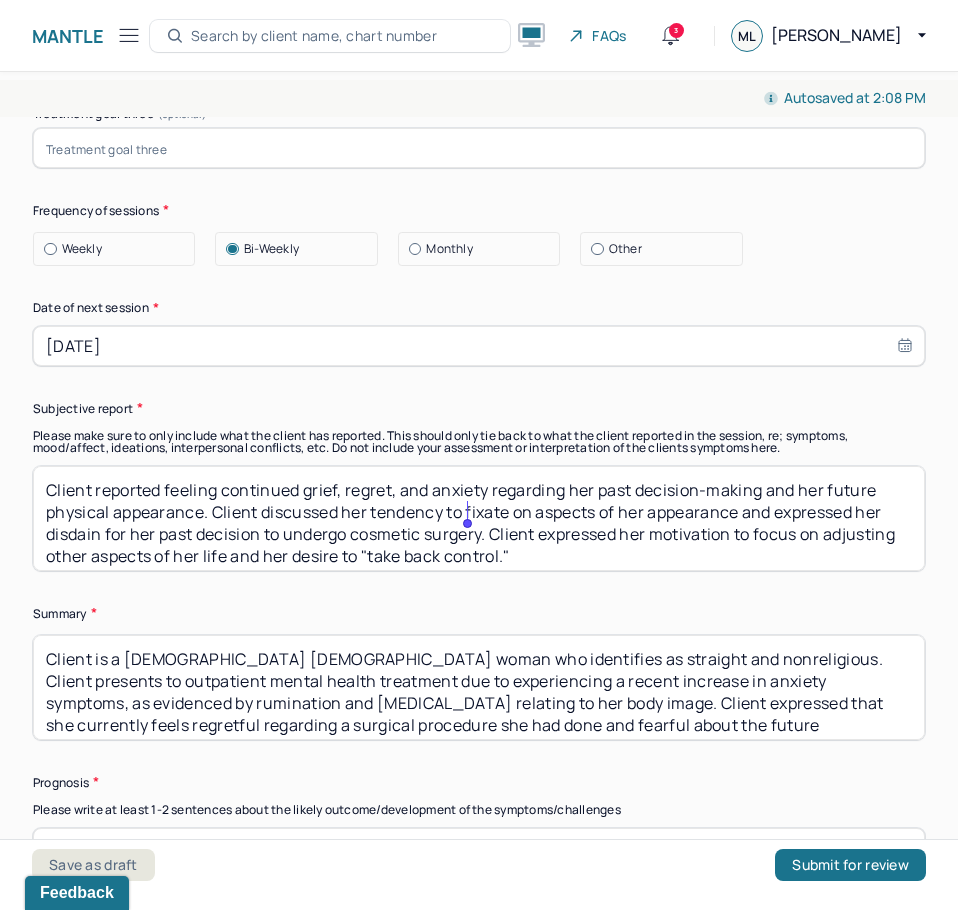 click on "Client reported feeling continued grief, regret, and anxiety regarding her past decision-making and her future physical appearance. Client discussed her tendency to fixate on aspects of her appearance and expressed her disdain for her past decision to undergo cosmetic surgery. Client reported" at bounding box center (479, 518) 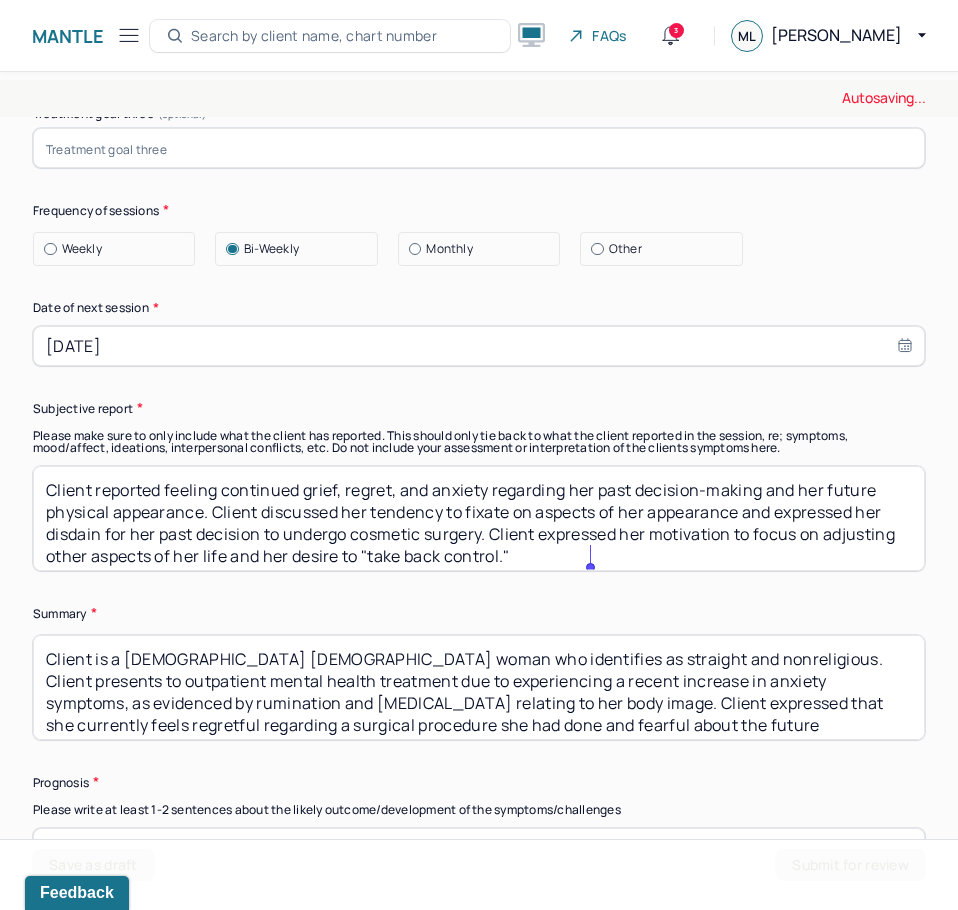 type on "Client reported feeling continued grief, regret, and anxiety regarding her past decision-making and her future physical appearance. Client discussed her tendency to fixate on aspects of her appearance and expressed her disdain for her past decision to undergo cosmetic surgery. Client expressed her motivation to focus on adjusting other aspects of her life and her desire to "take back control."" 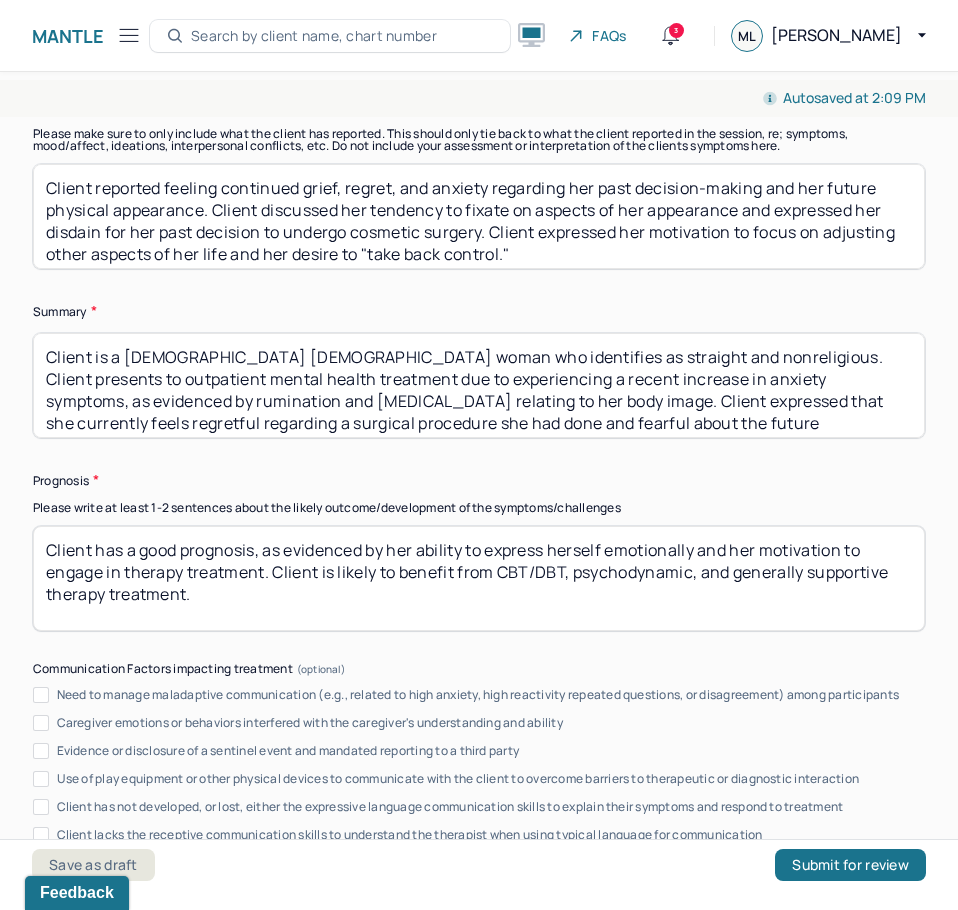 scroll, scrollTop: 11200, scrollLeft: 0, axis: vertical 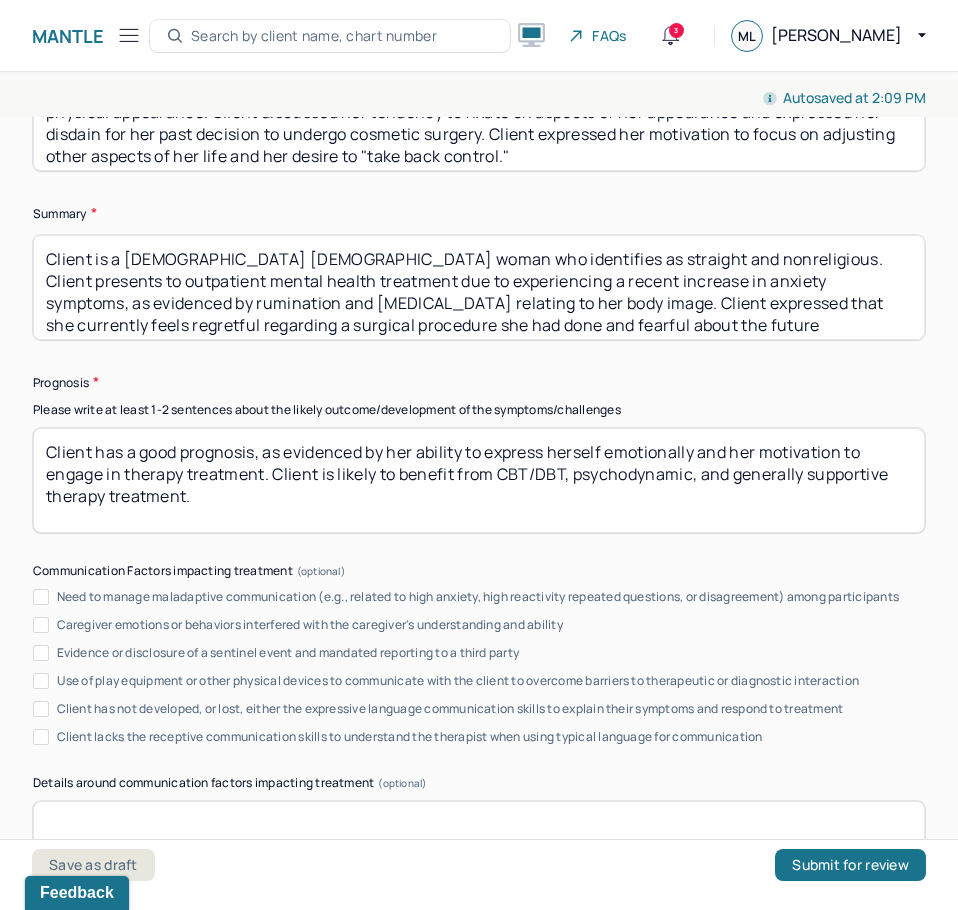 click on "Client has a good prognosis, as evidenced by her ability to express herself emotionally and her motivation to engage in therapy treatment. Client is likely to benefit from CBT/DBT, psychodynamic, and generally supportive therapy treatment." at bounding box center (479, 480) 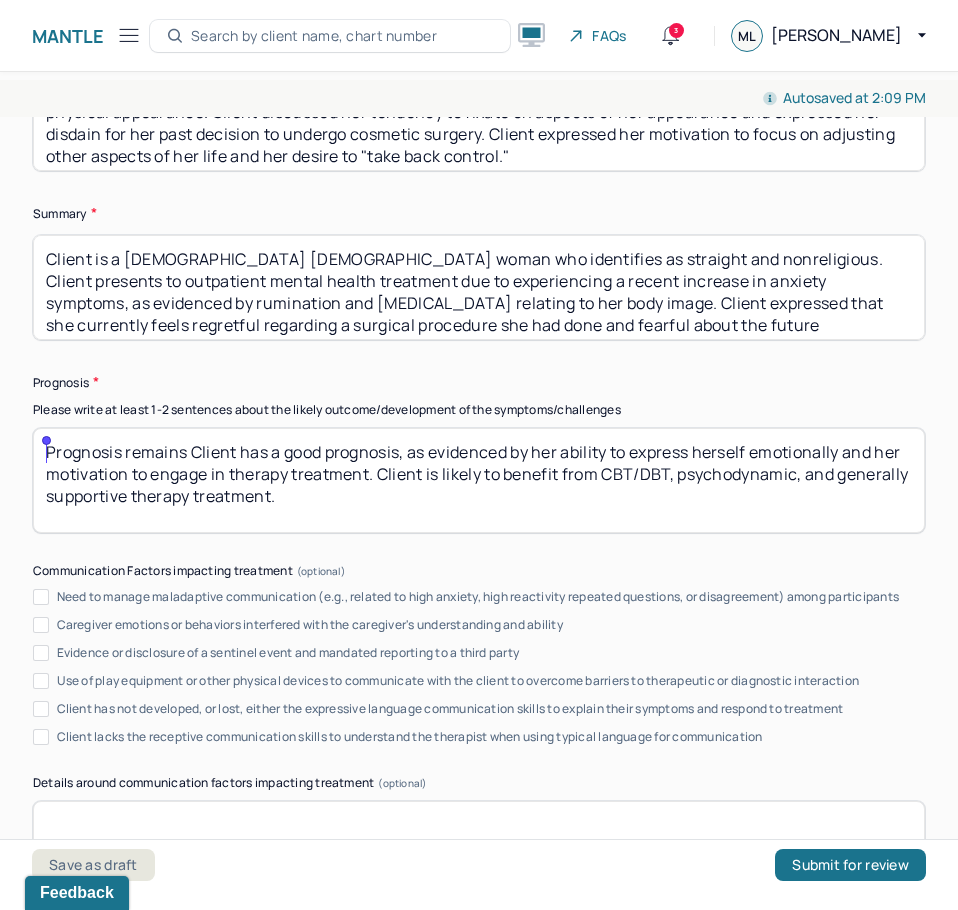 drag, startPoint x: 191, startPoint y: 453, endPoint x: -1, endPoint y: 452, distance: 192.00261 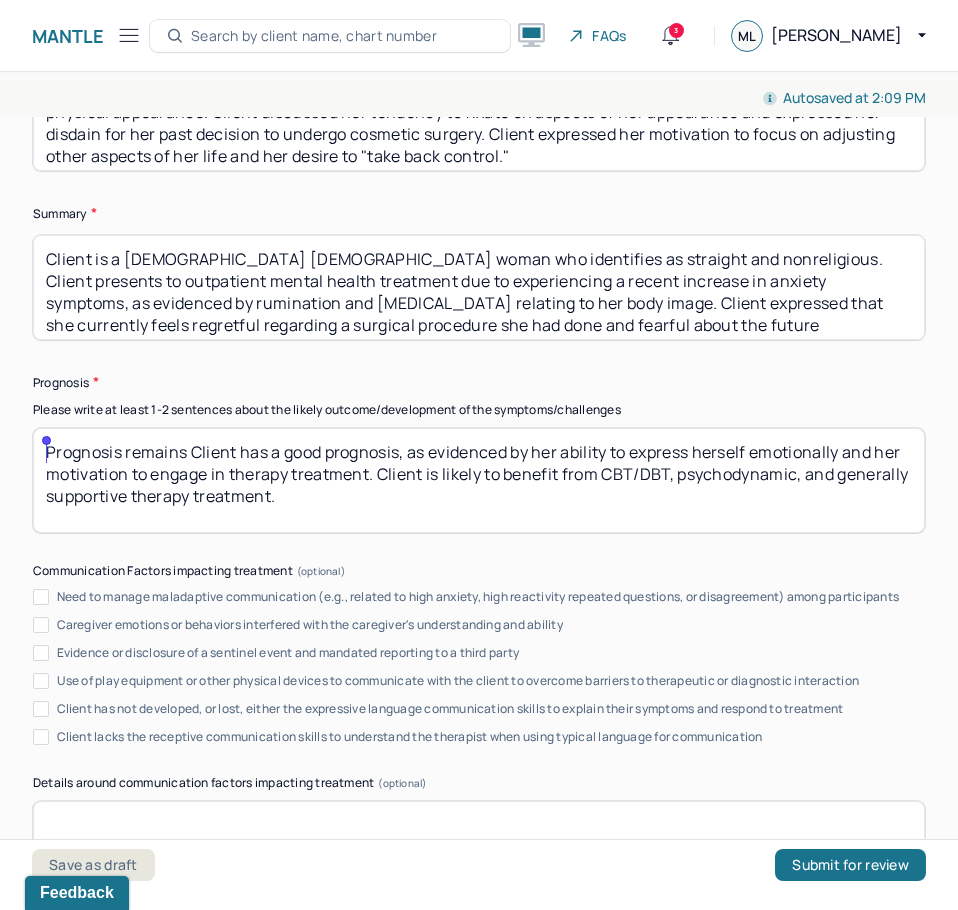 paste on "the same as previous appointment dated [DATE]" 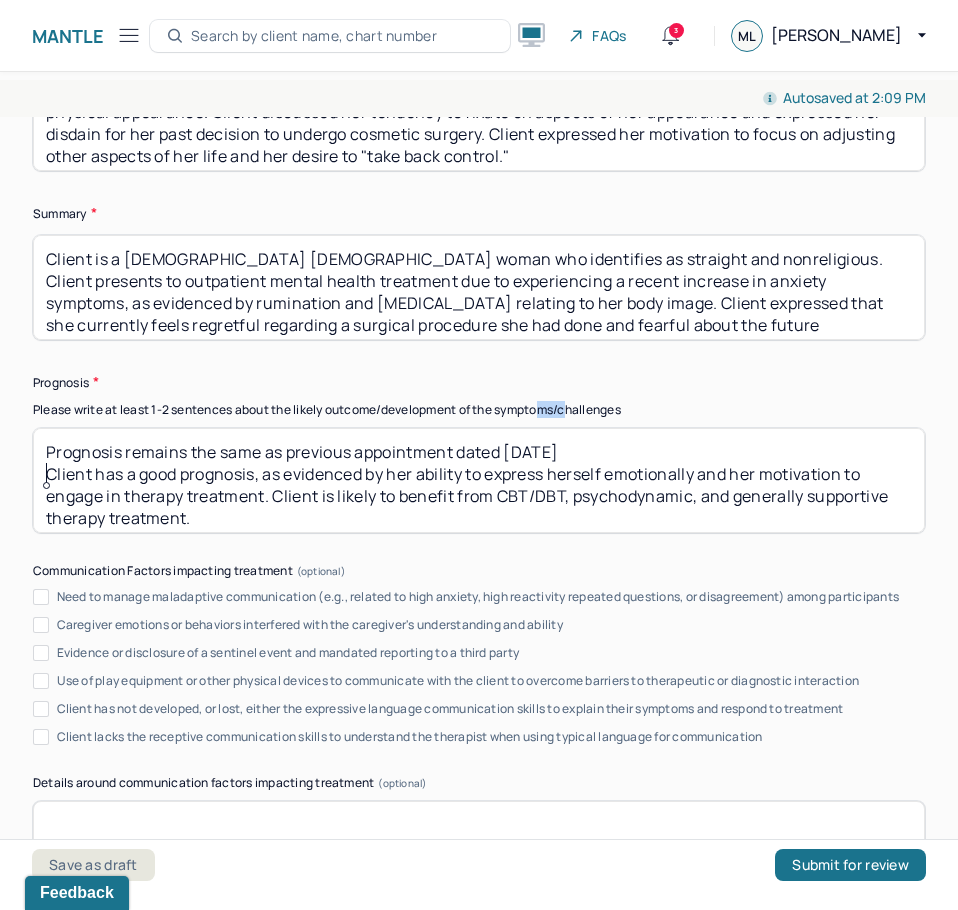 click on "Please write at least 1-2 sentences about the likely outcome/development of the symptoms/challenges" at bounding box center (479, 410) 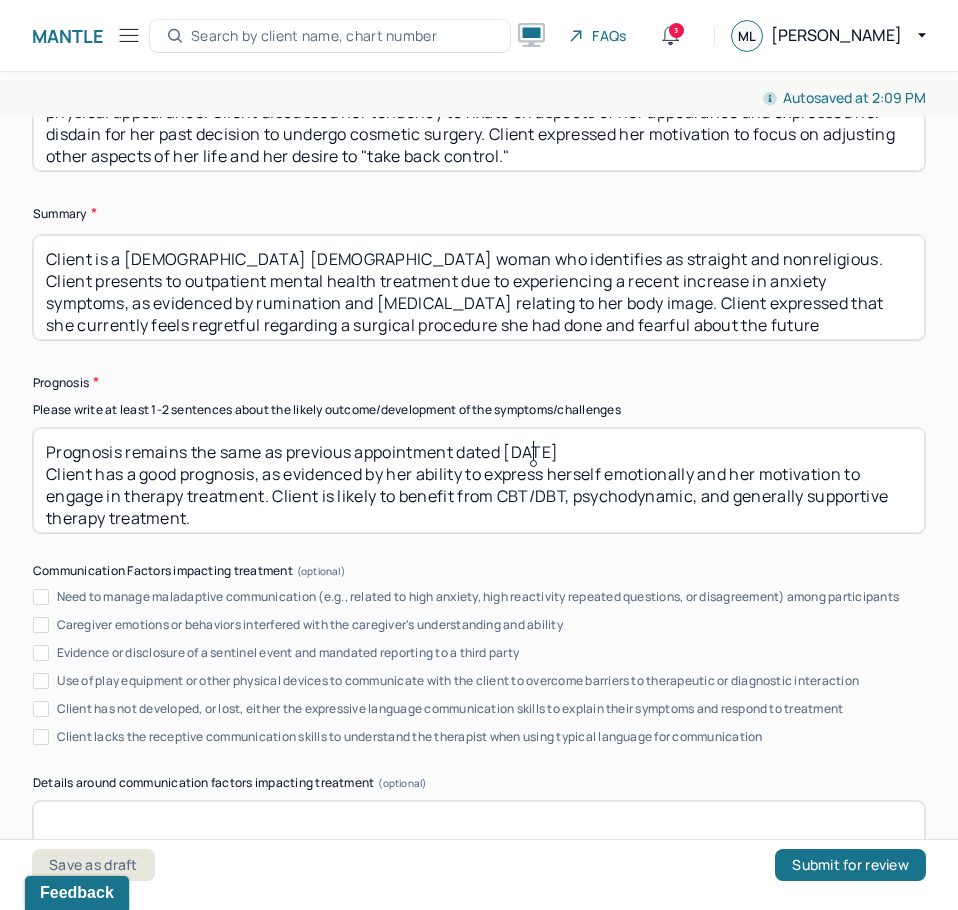 click on "Prognosis remains Client has a good prognosis, as evidenced by her ability to express herself emotionally and her motivation to engage in therapy treatment. Client is likely to benefit from CBT/DBT, psychodynamic, and generally supportive therapy treatment." at bounding box center (479, 480) 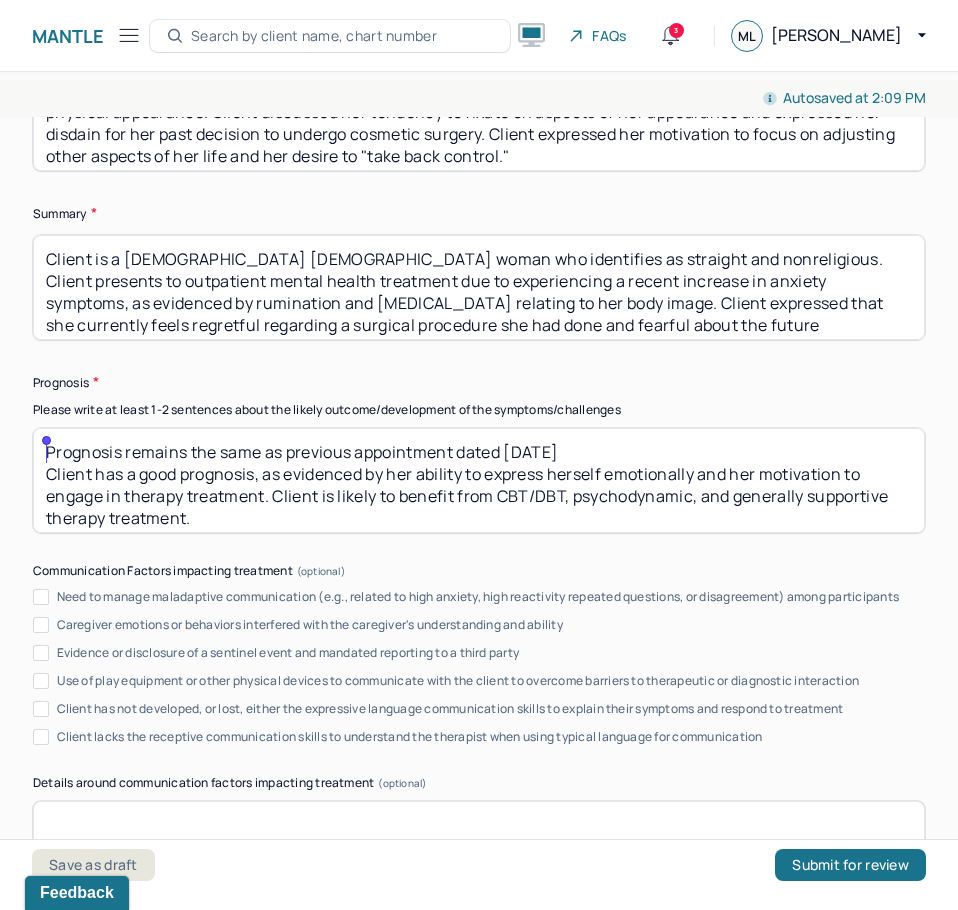 drag, startPoint x: 553, startPoint y: 528, endPoint x: -1, endPoint y: 415, distance: 565.4069 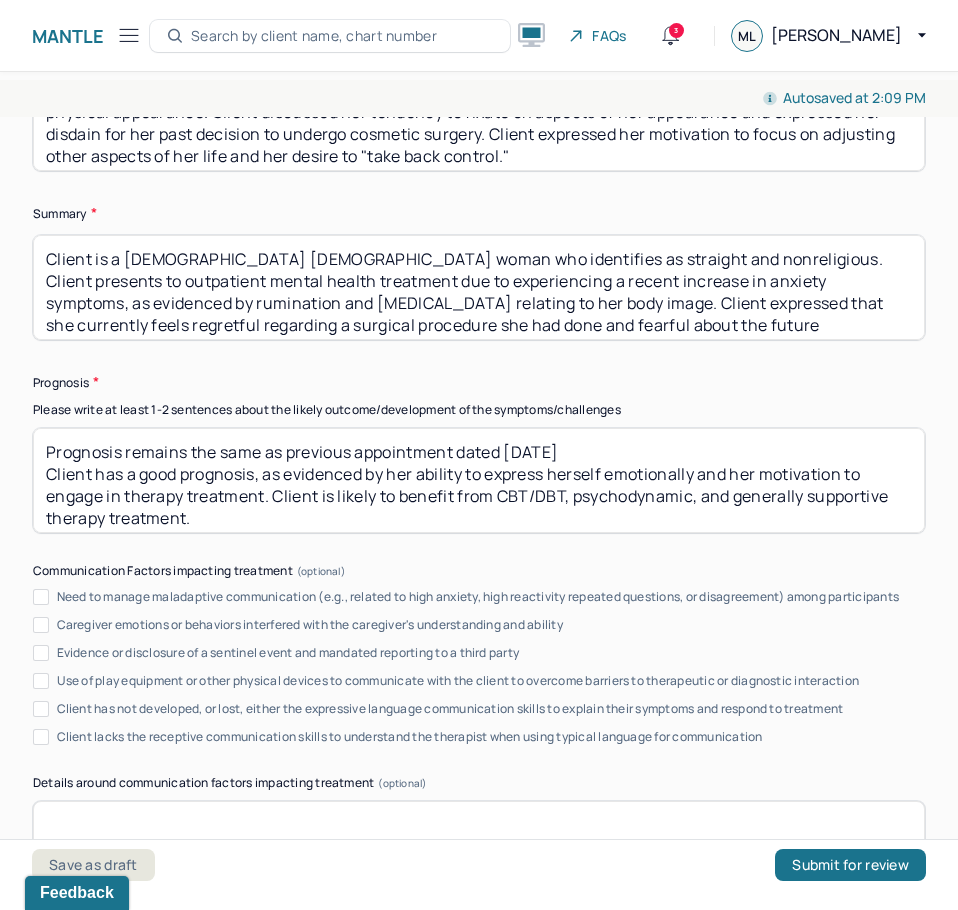 scroll, scrollTop: 9, scrollLeft: 0, axis: vertical 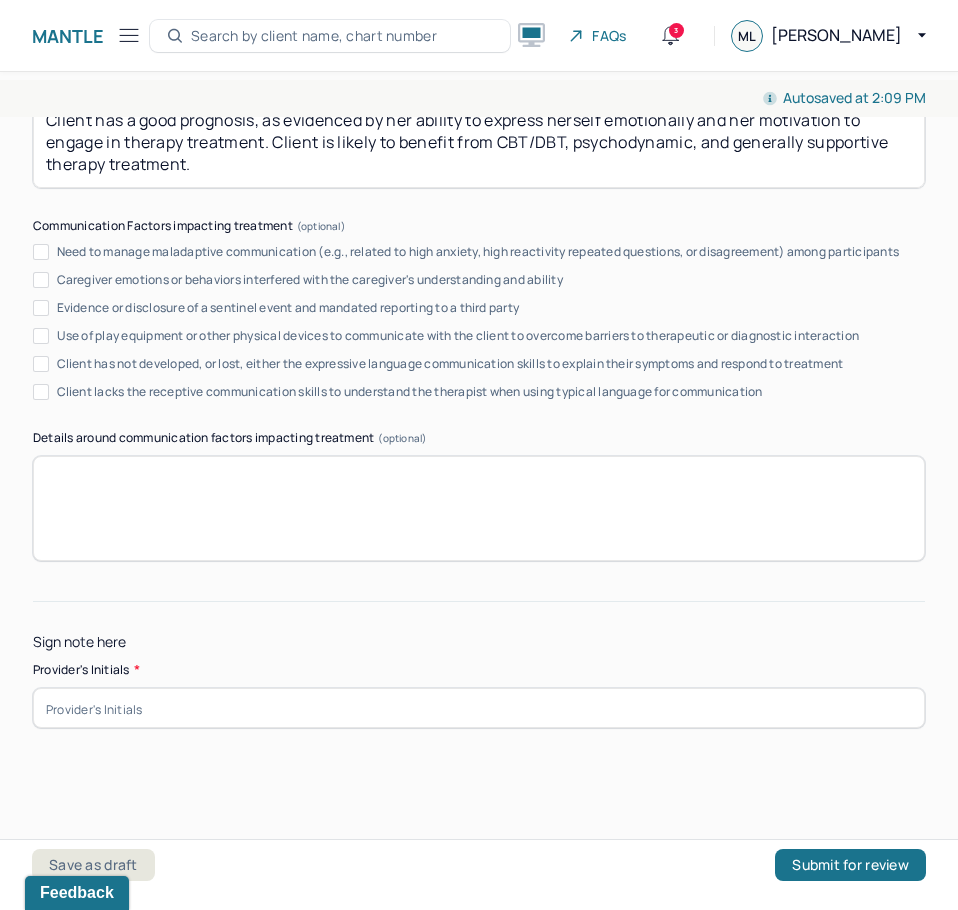 click at bounding box center (479, 708) 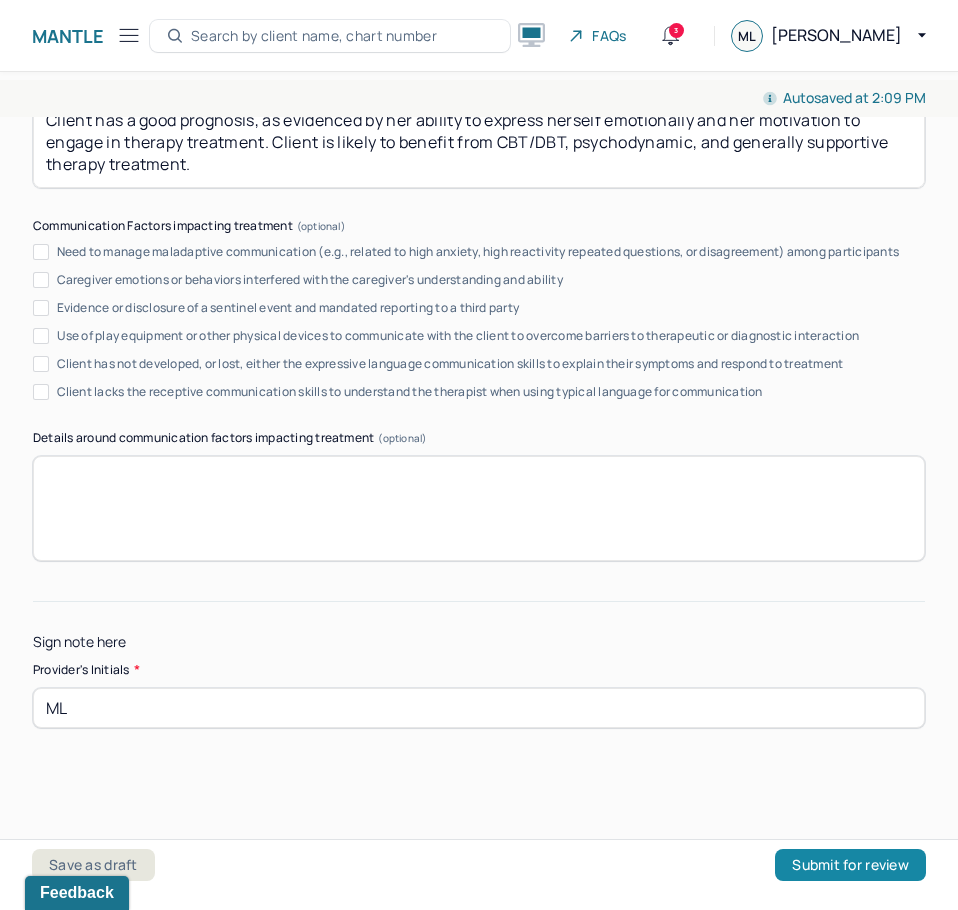 type on "ML" 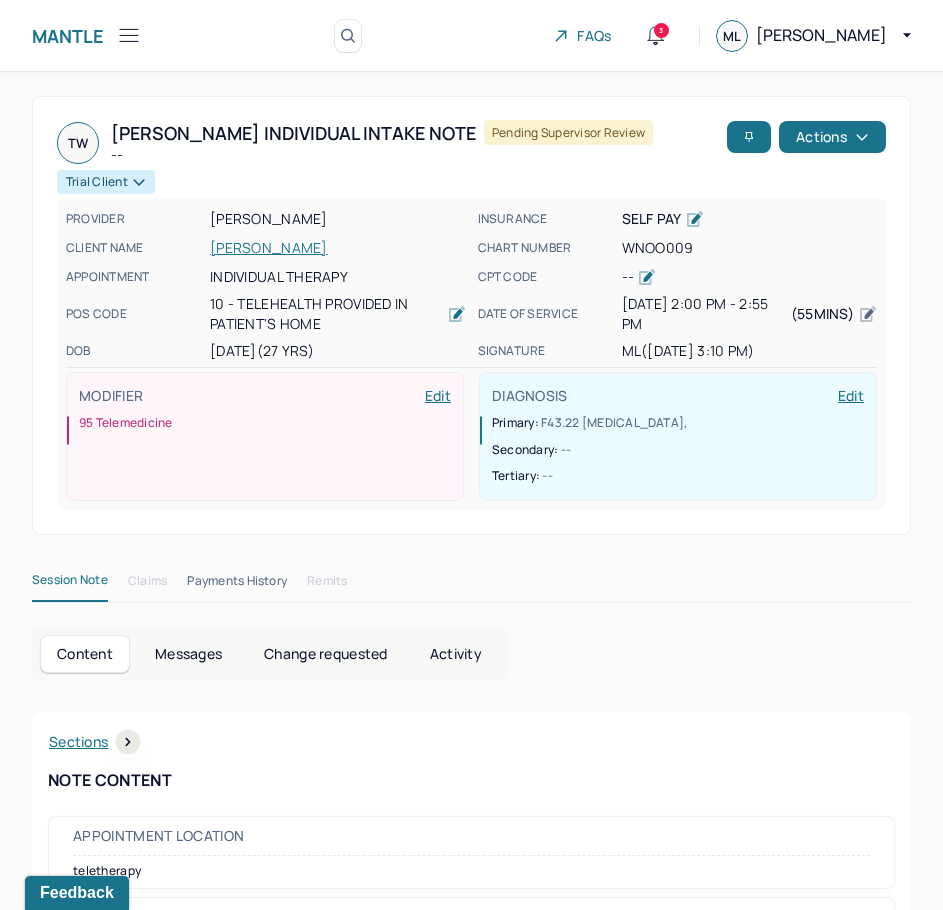 click on "Trial Client" at bounding box center [106, 182] 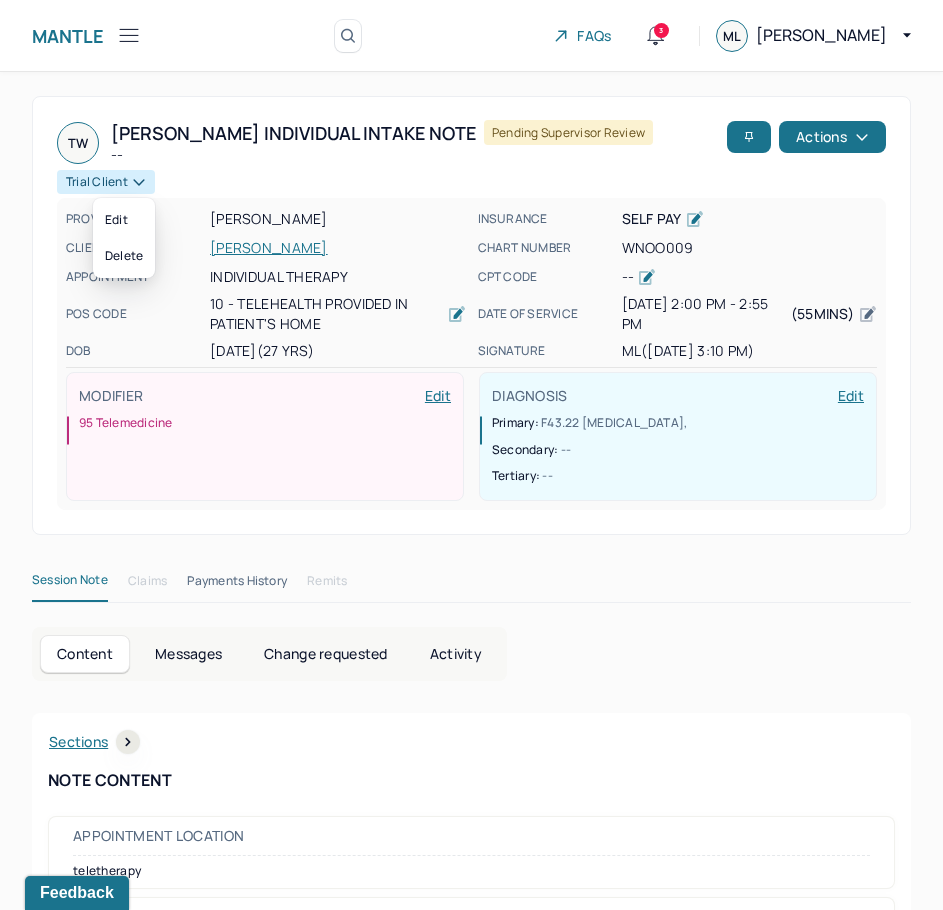 click on "--" at bounding box center (293, 155) 